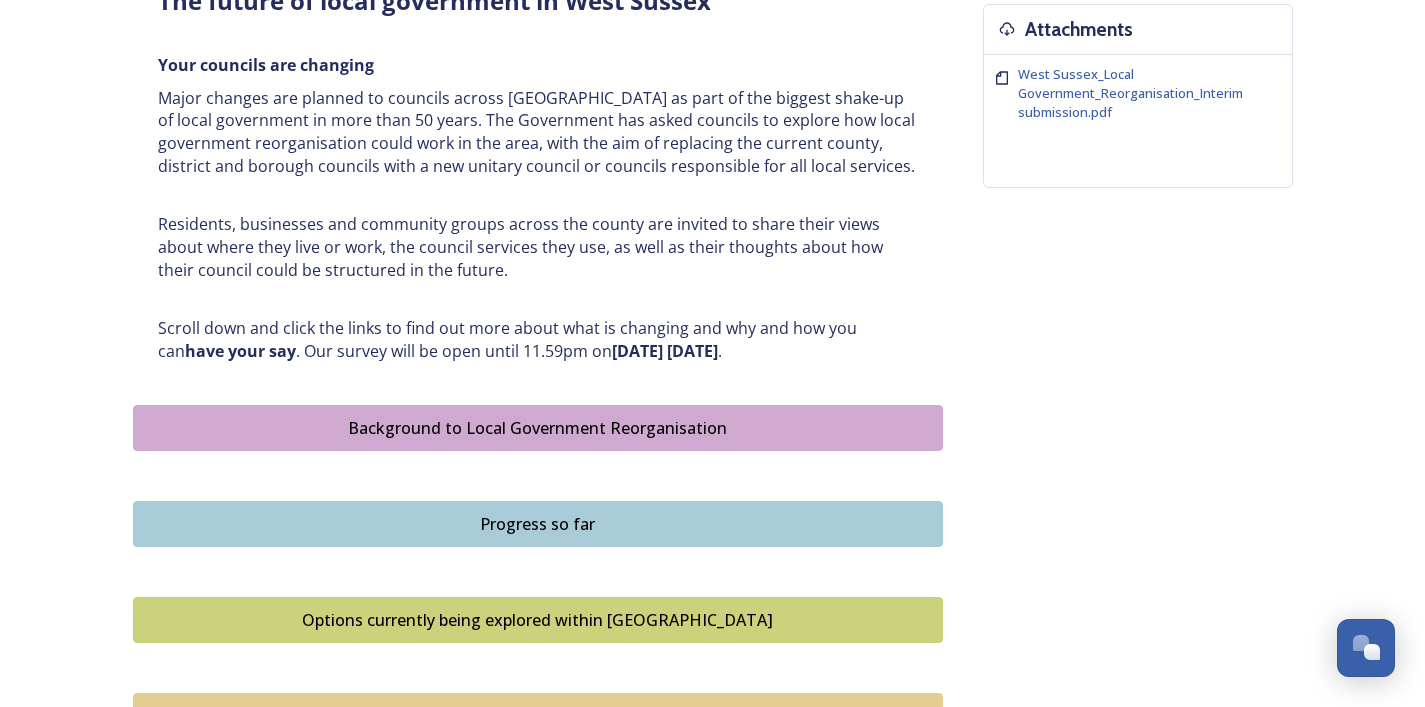 scroll, scrollTop: 808, scrollLeft: 0, axis: vertical 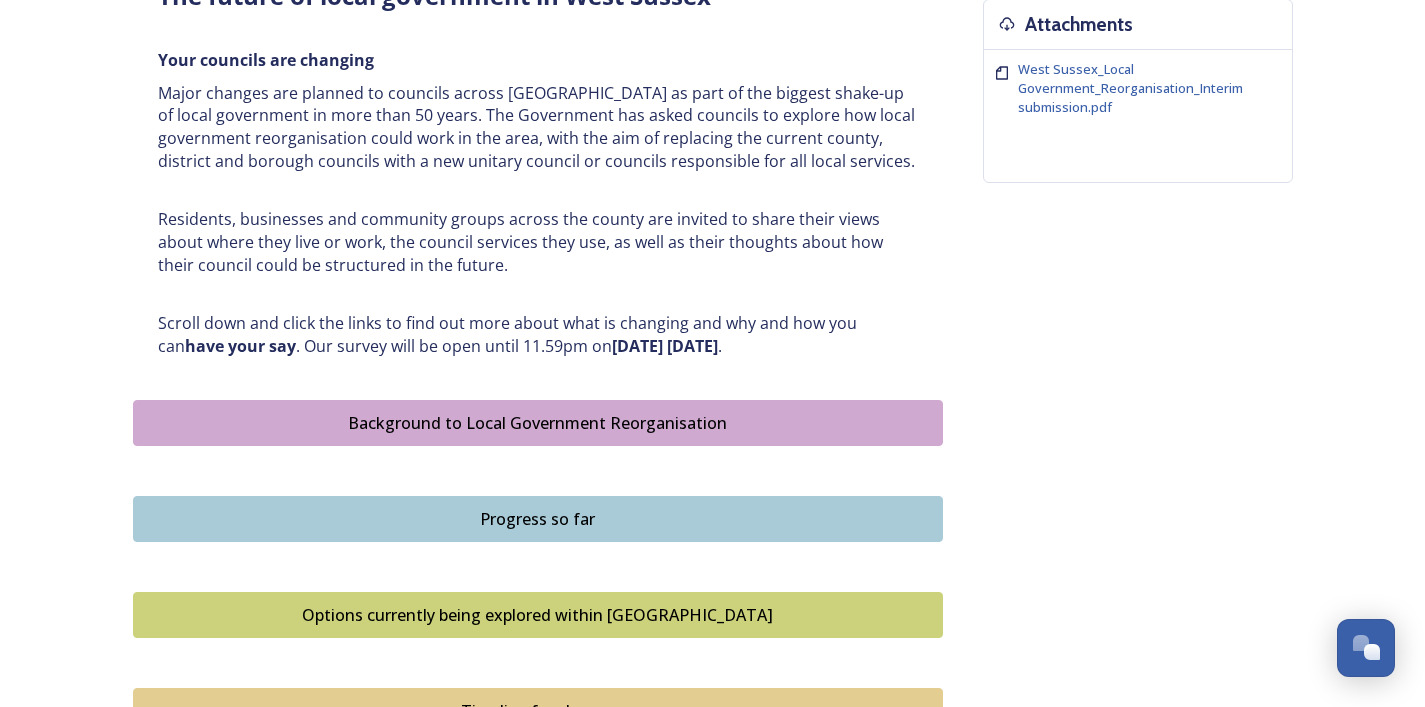 click on "Background to Local Government Reorganisation" at bounding box center [538, 423] 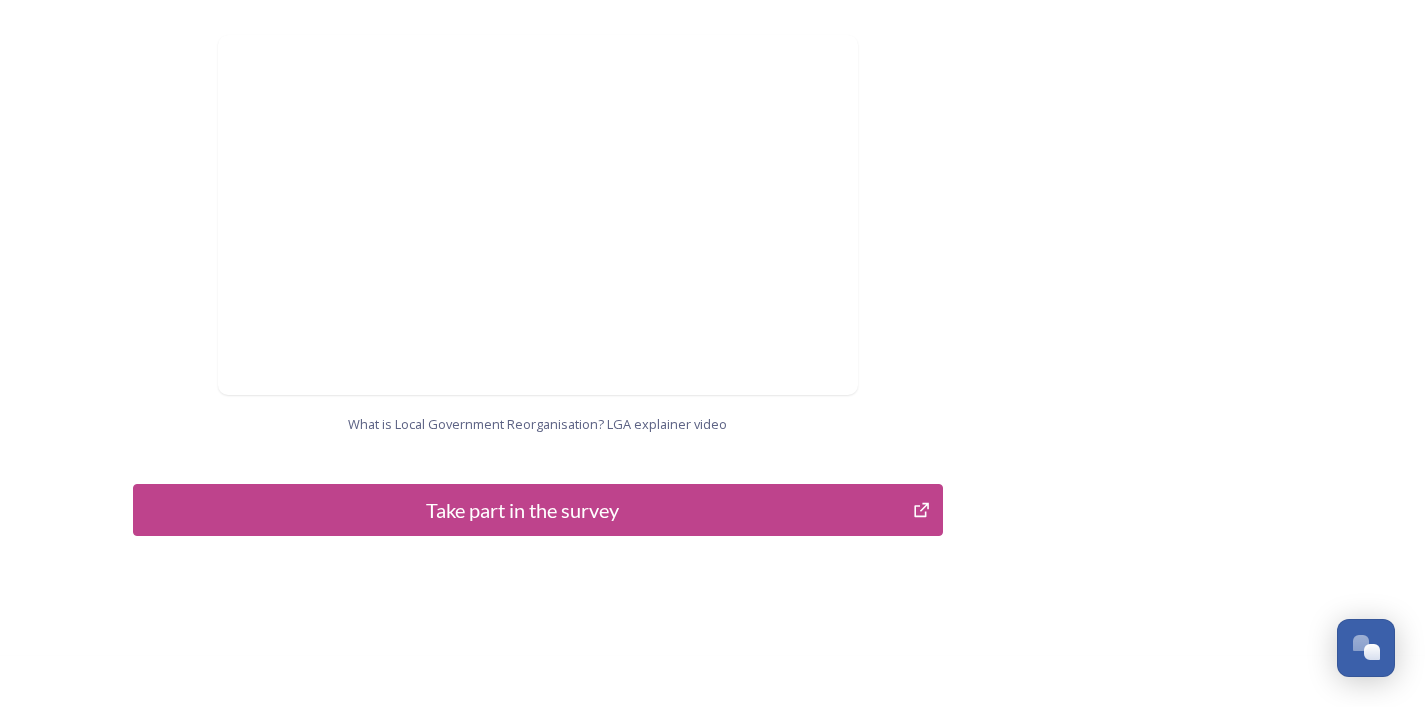 scroll, scrollTop: 2101, scrollLeft: 0, axis: vertical 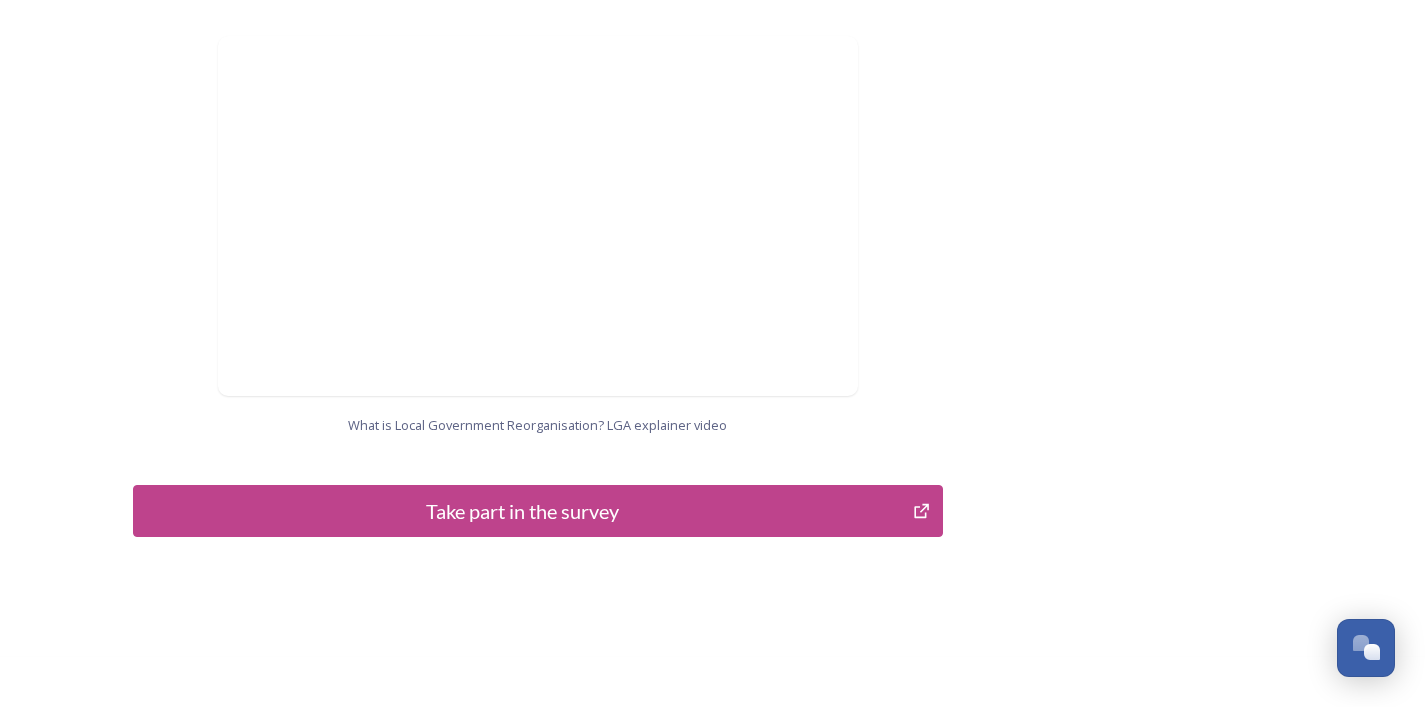 click on "Take part in the survey" at bounding box center [523, 511] 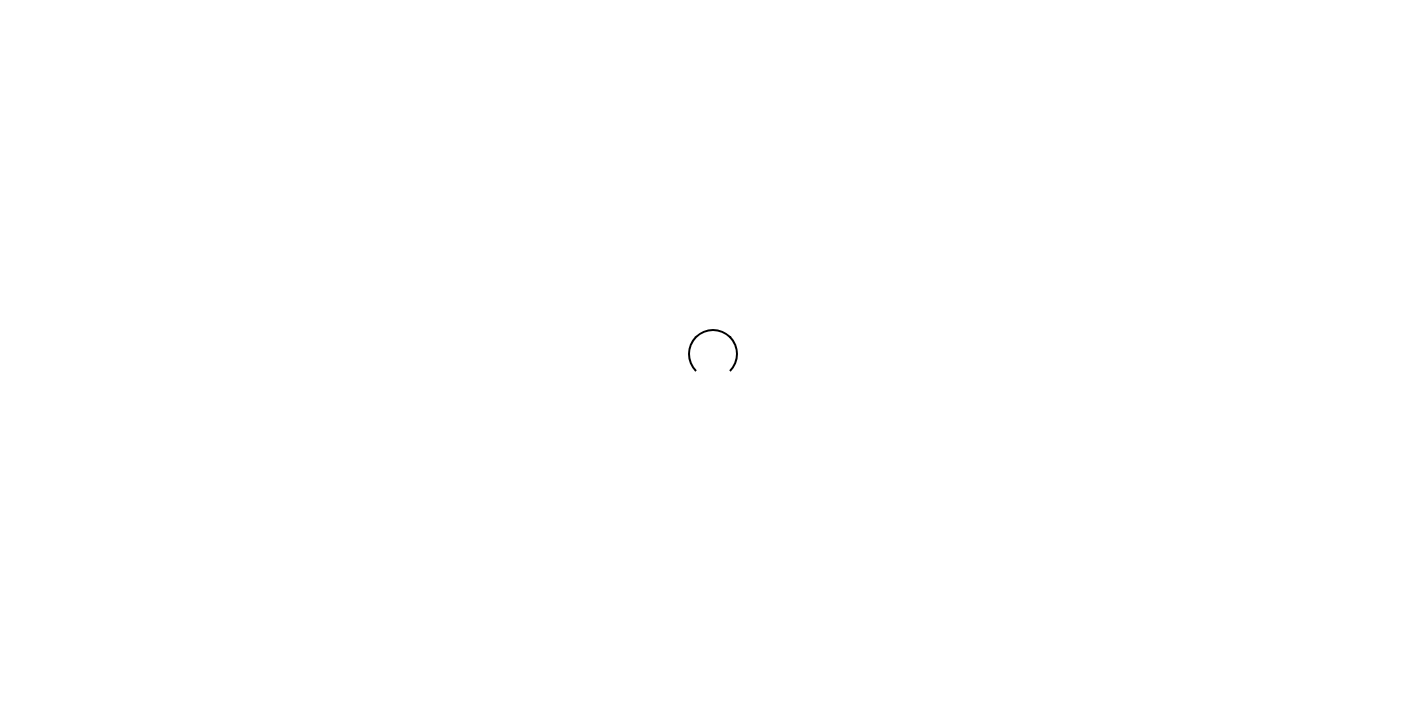 scroll, scrollTop: 0, scrollLeft: 0, axis: both 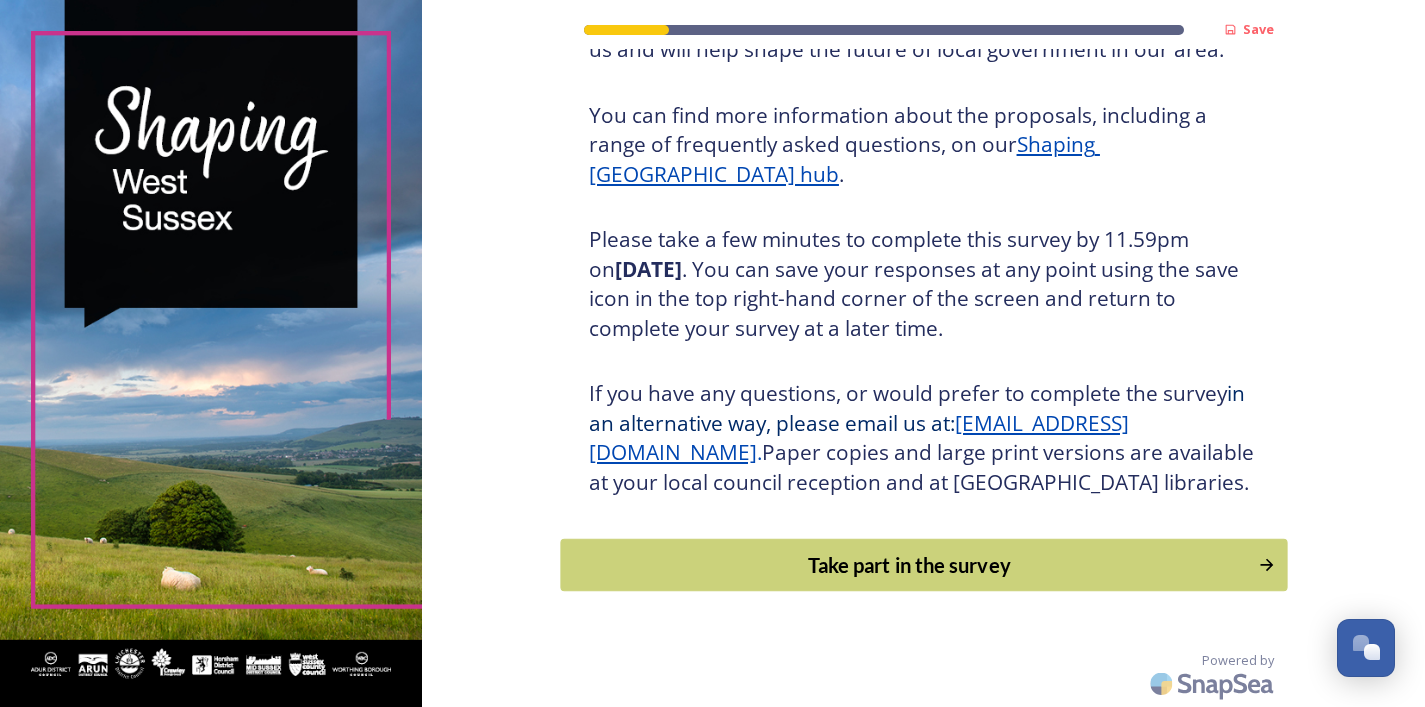 click on "Take part in the survey" at bounding box center [909, 565] 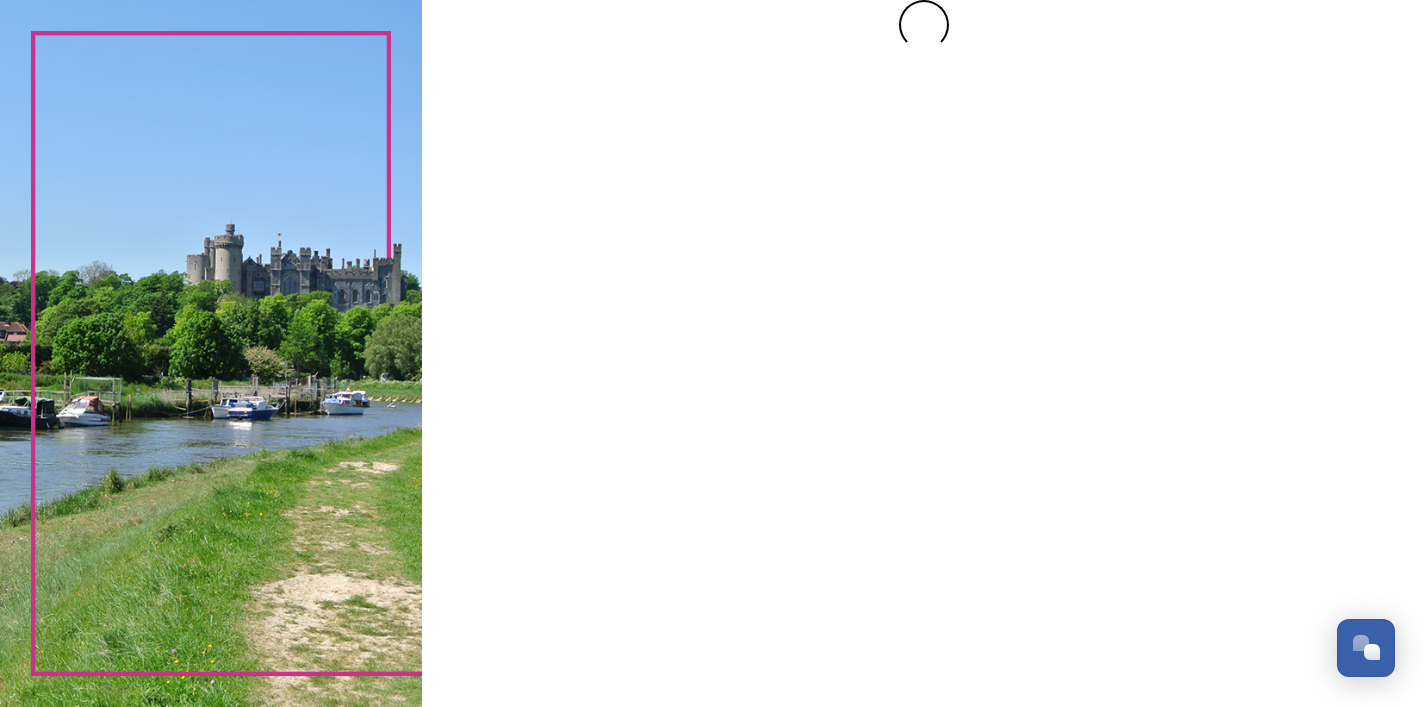 scroll, scrollTop: 0, scrollLeft: 0, axis: both 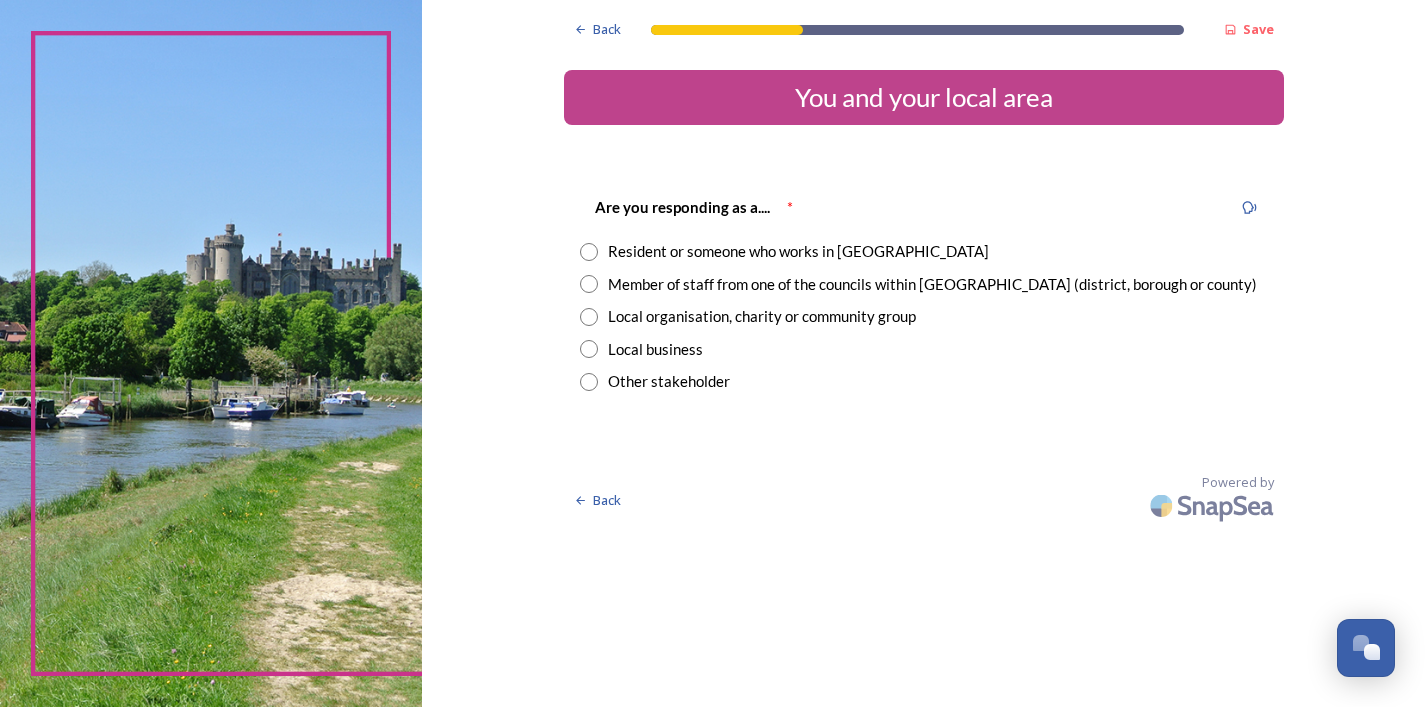 click at bounding box center [589, 252] 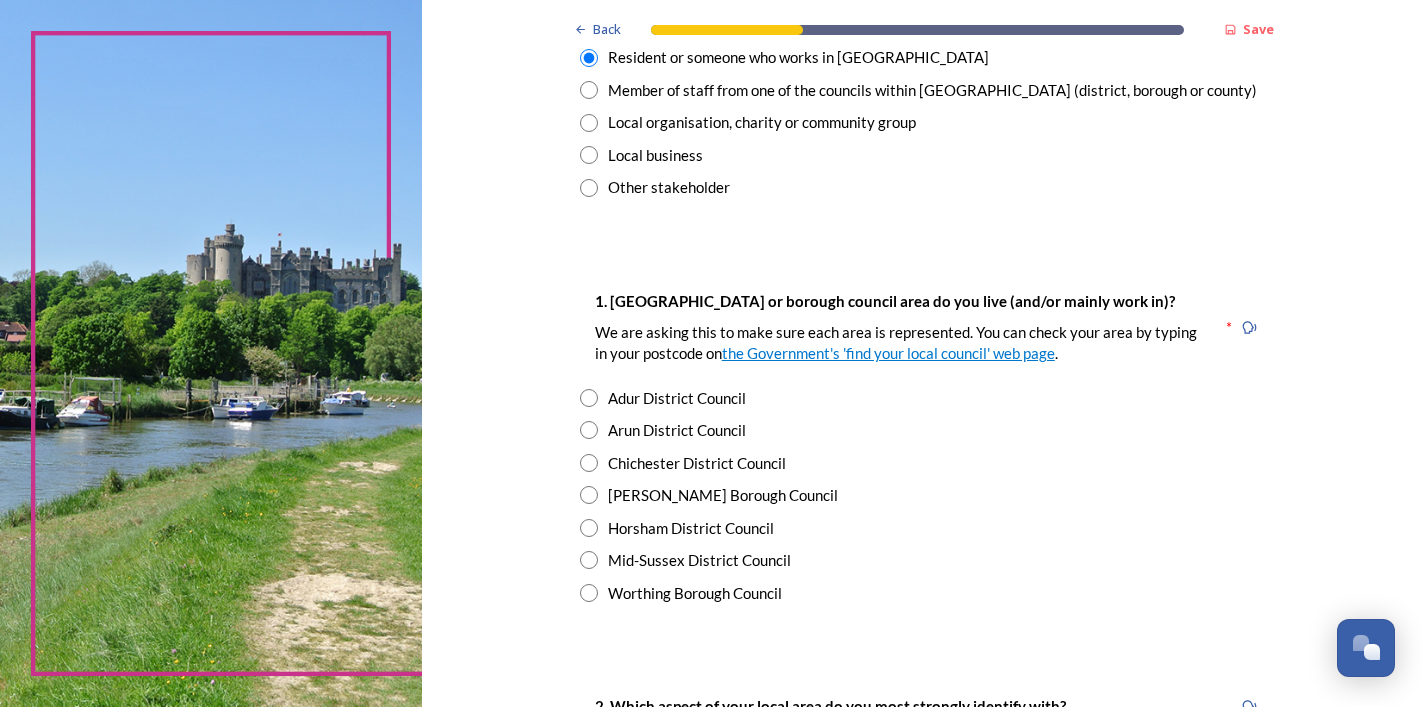 scroll, scrollTop: 201, scrollLeft: 0, axis: vertical 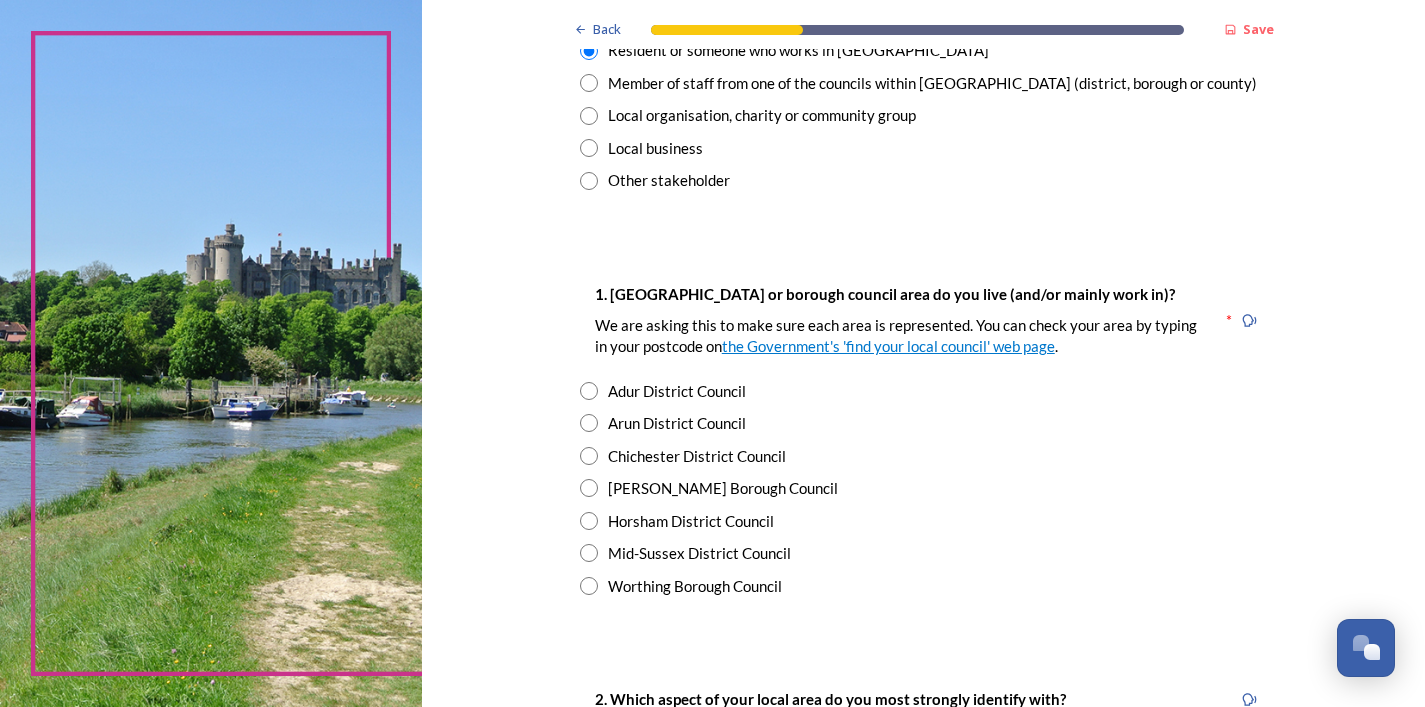 click at bounding box center (589, 553) 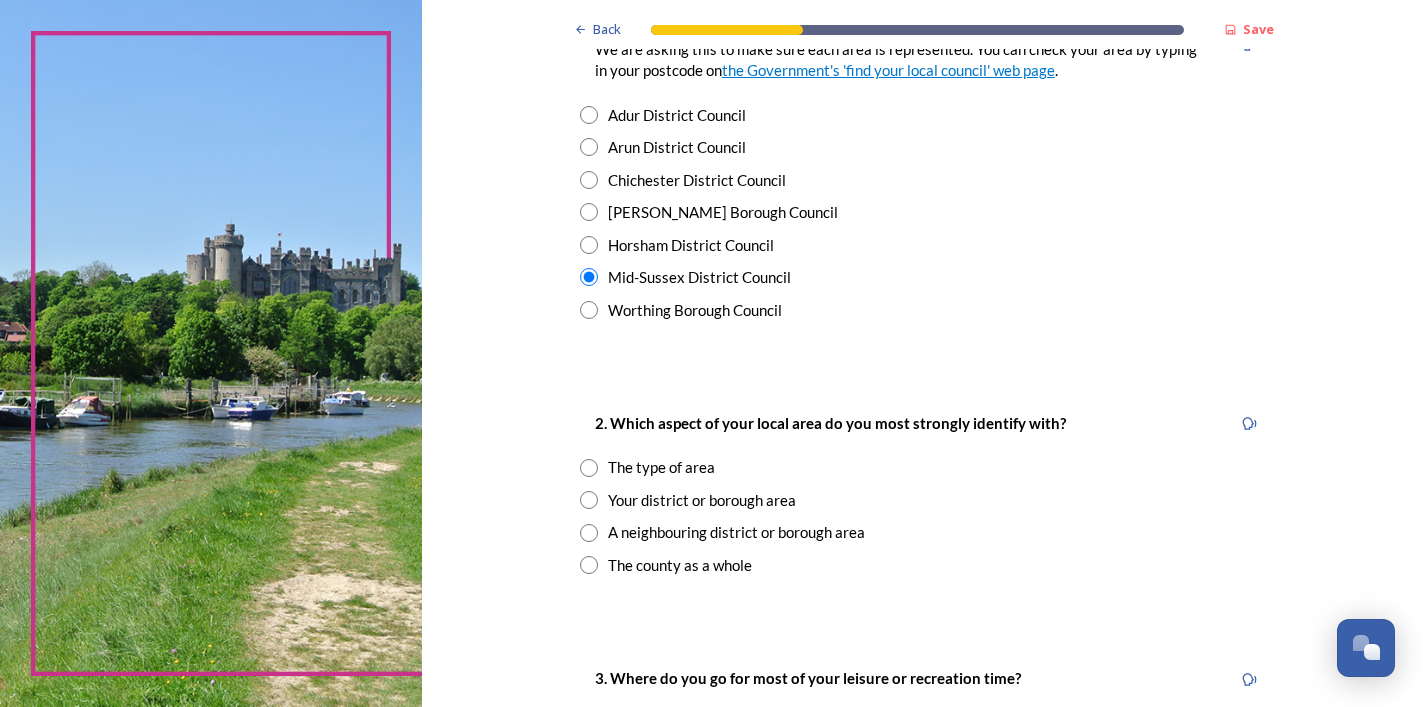 scroll, scrollTop: 494, scrollLeft: 0, axis: vertical 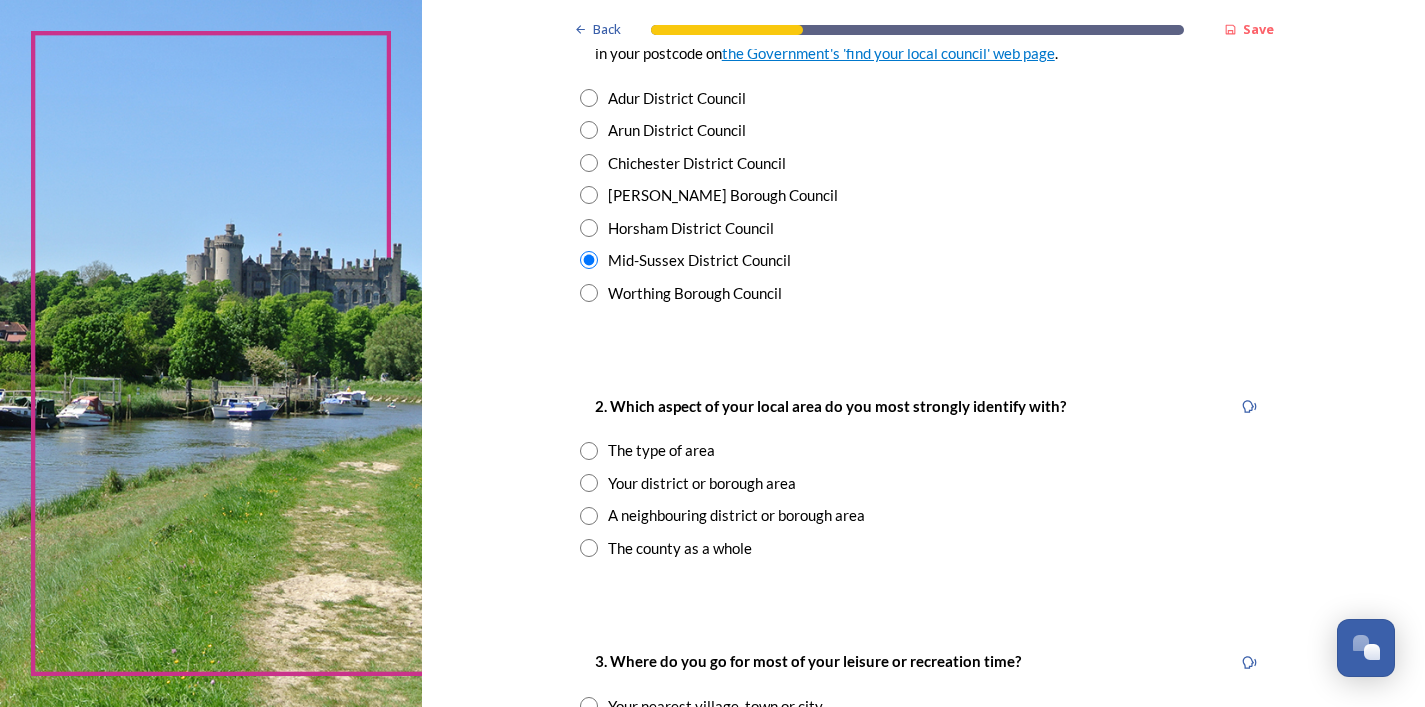 click at bounding box center [589, 483] 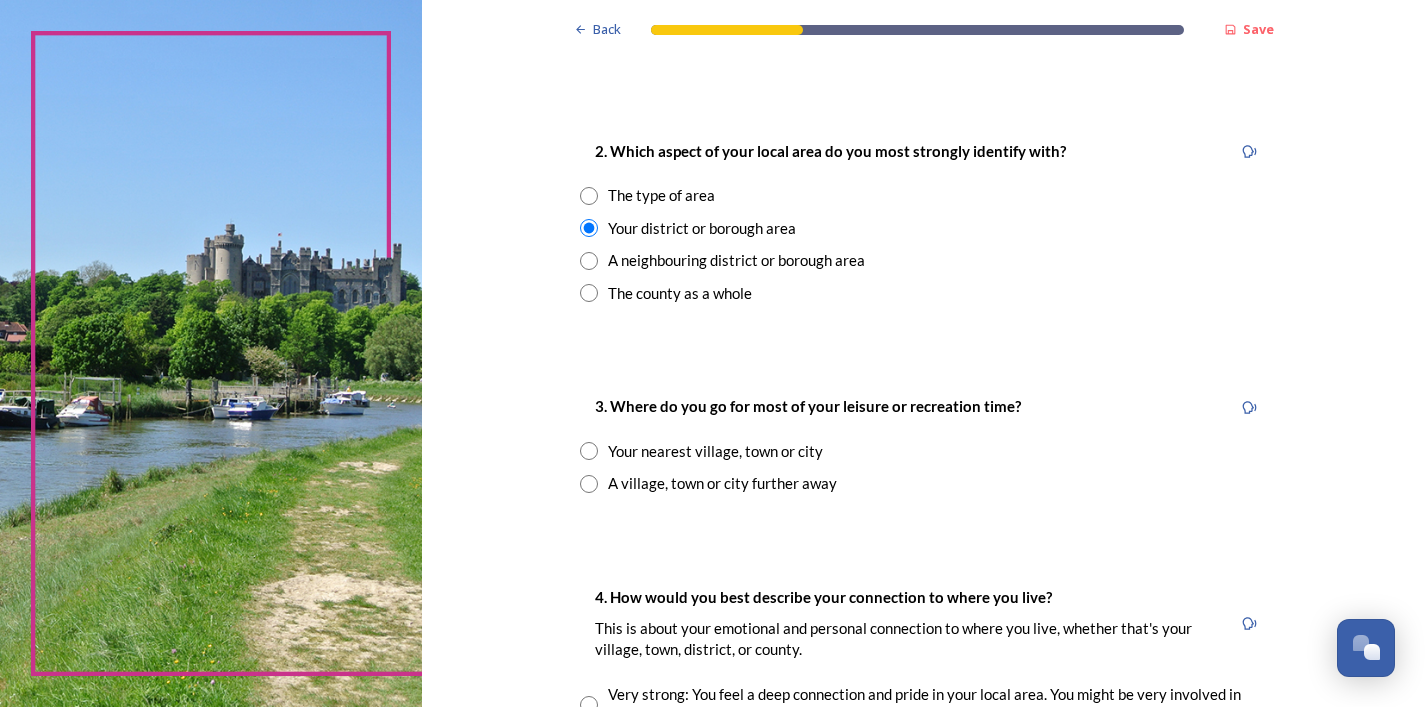 scroll, scrollTop: 756, scrollLeft: 0, axis: vertical 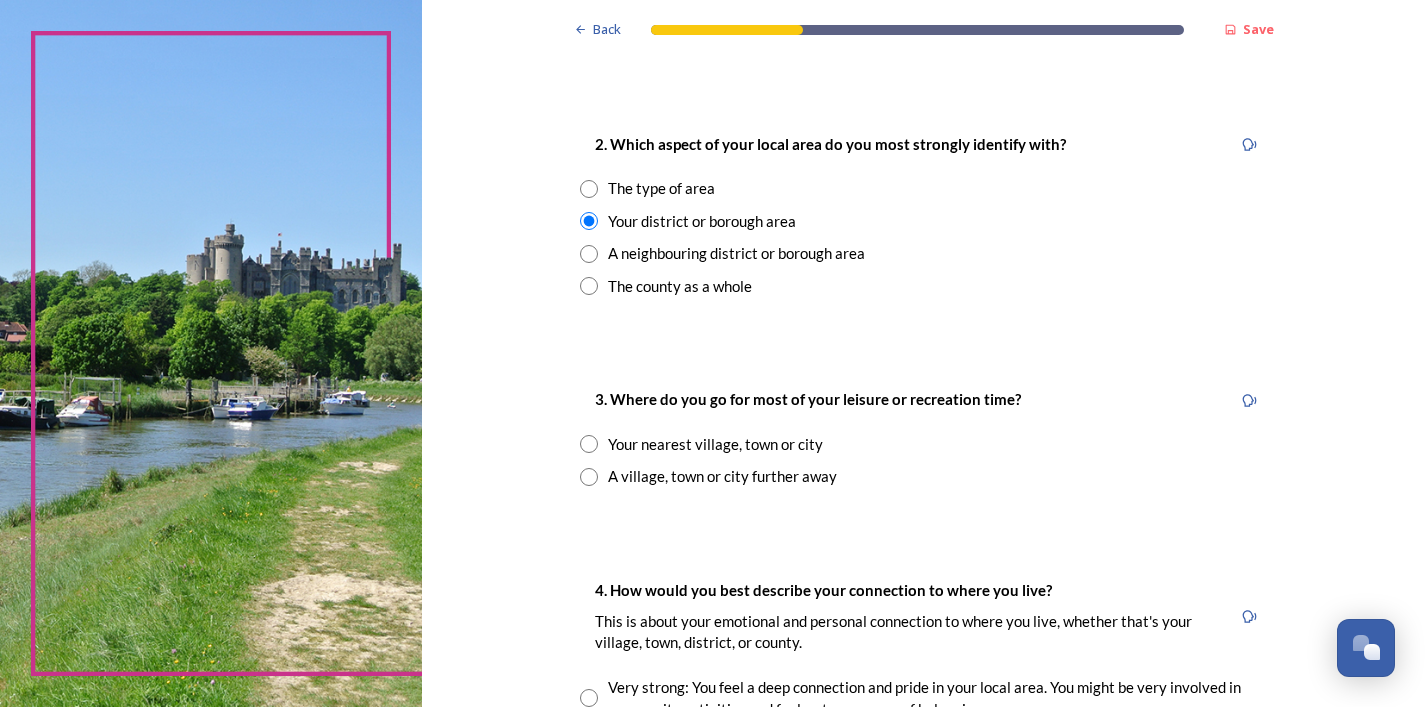 click at bounding box center (589, 444) 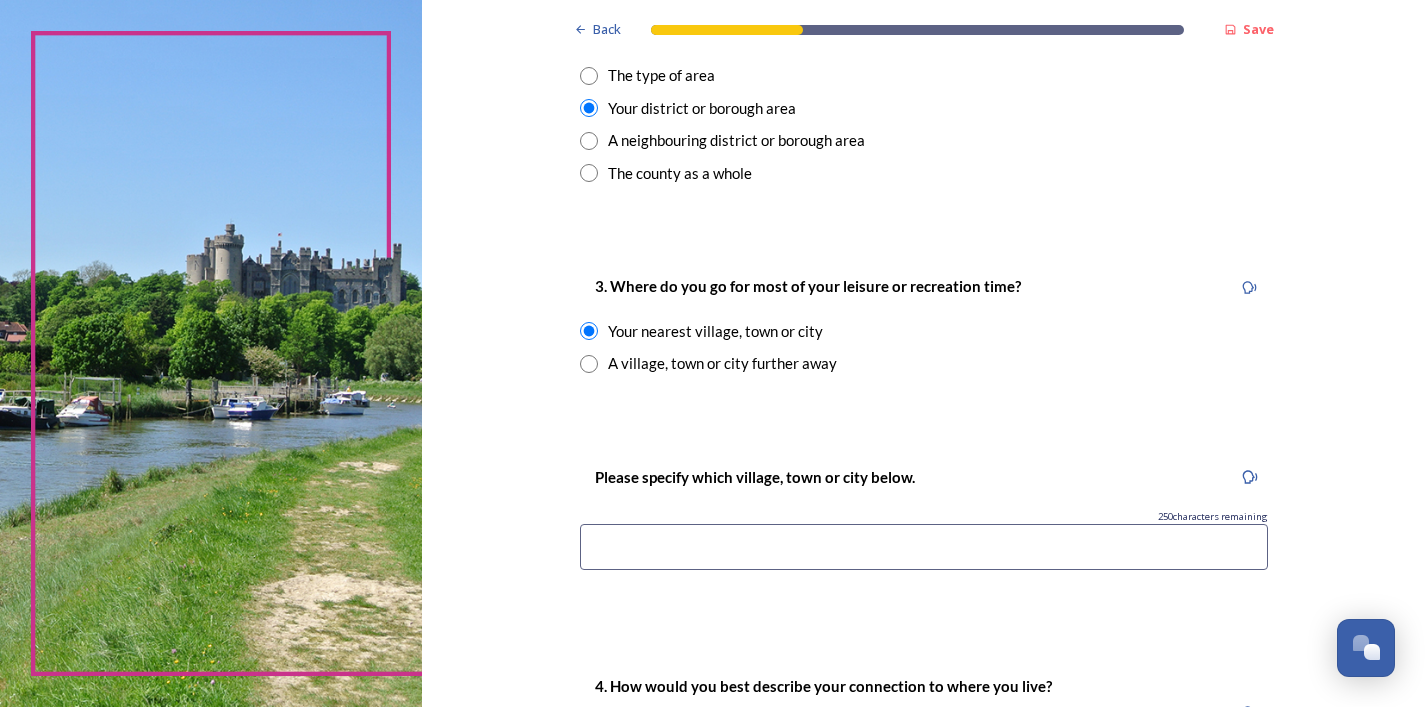 scroll, scrollTop: 890, scrollLeft: 0, axis: vertical 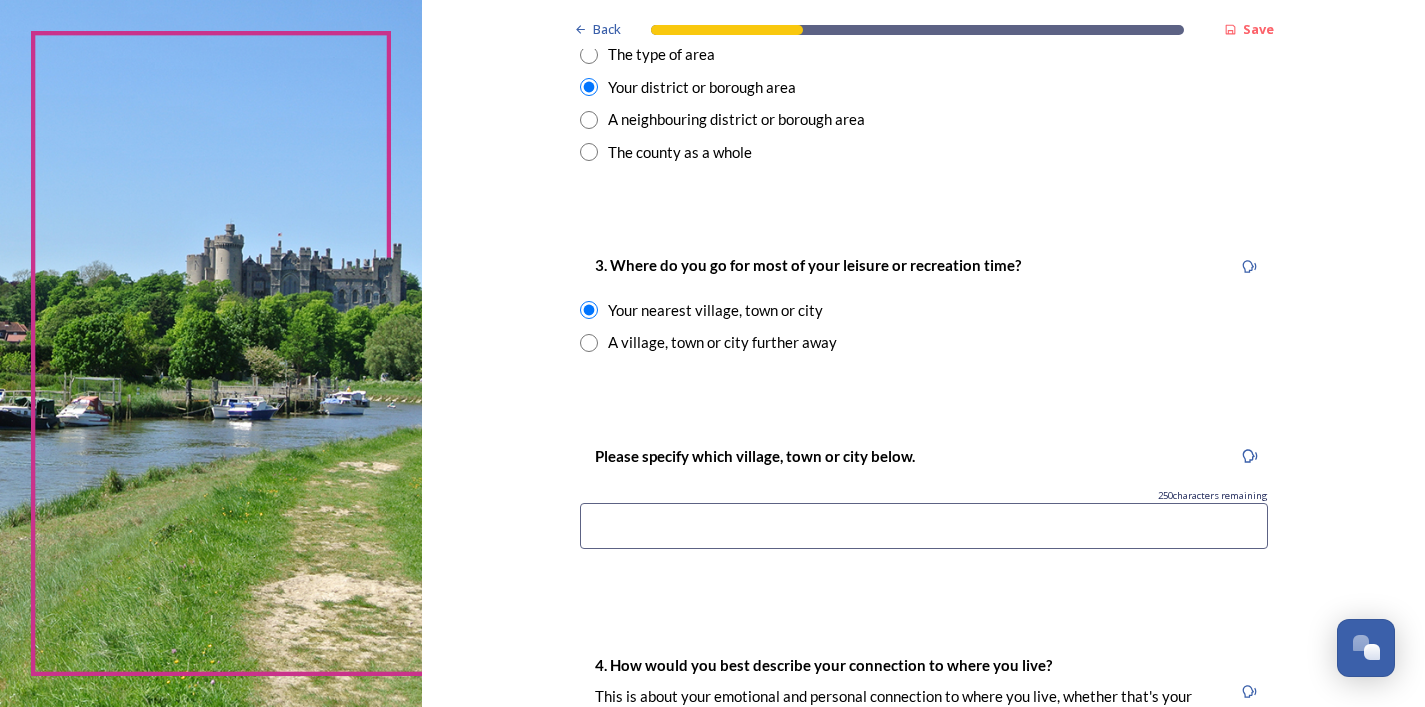 click at bounding box center (924, 526) 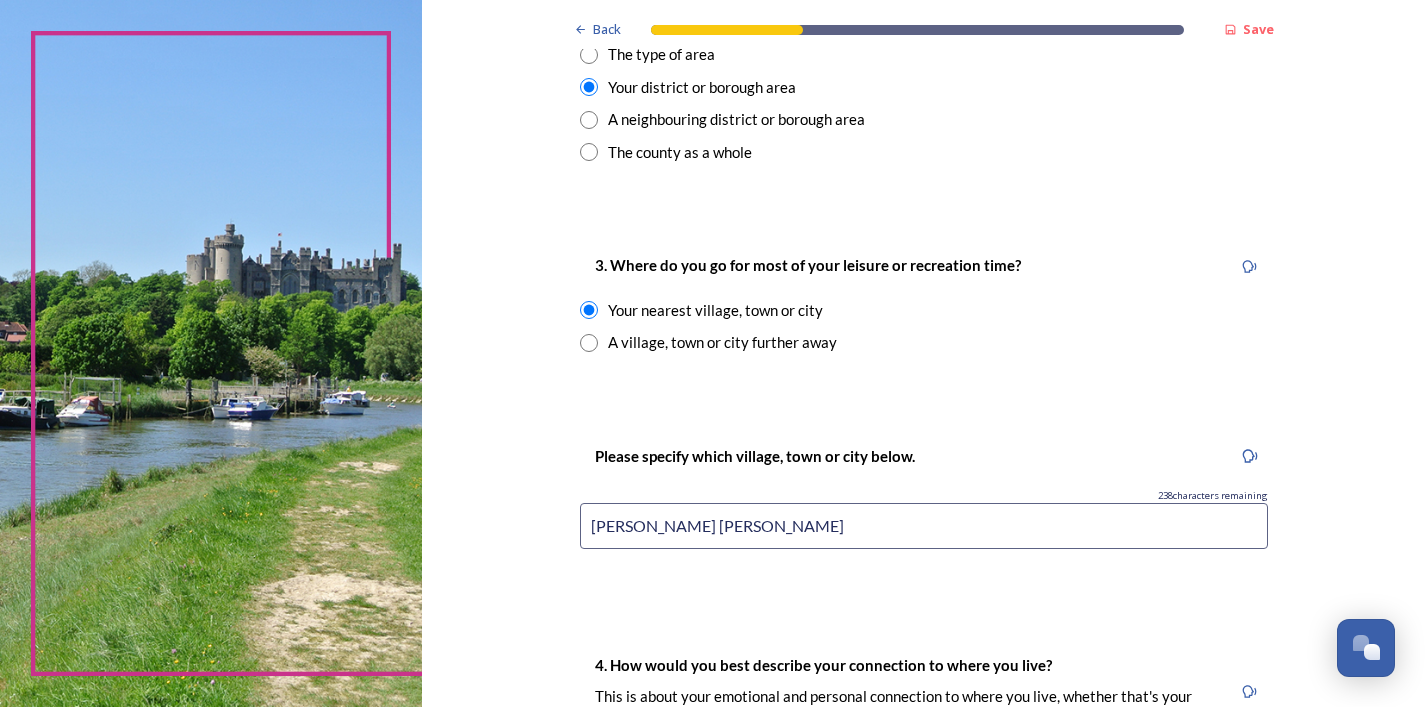 type on "Burgess Hill" 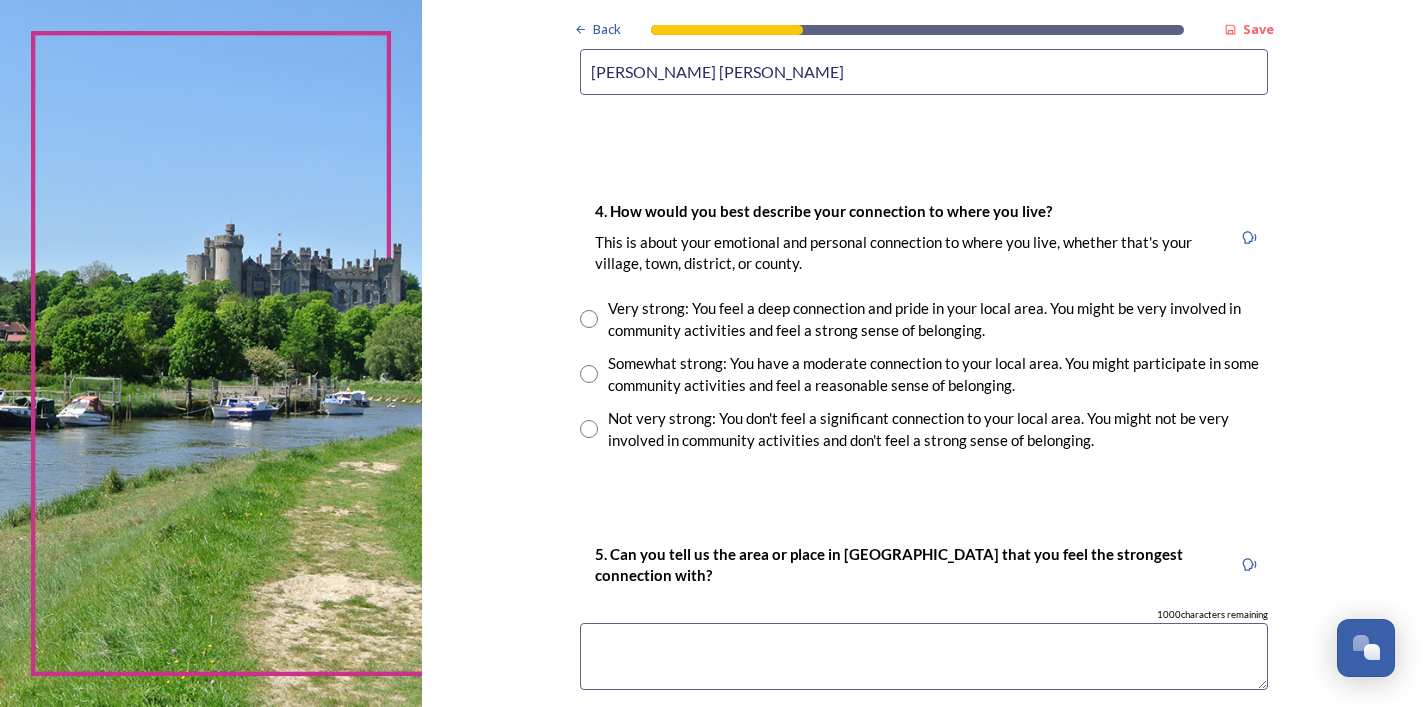 scroll, scrollTop: 1347, scrollLeft: 0, axis: vertical 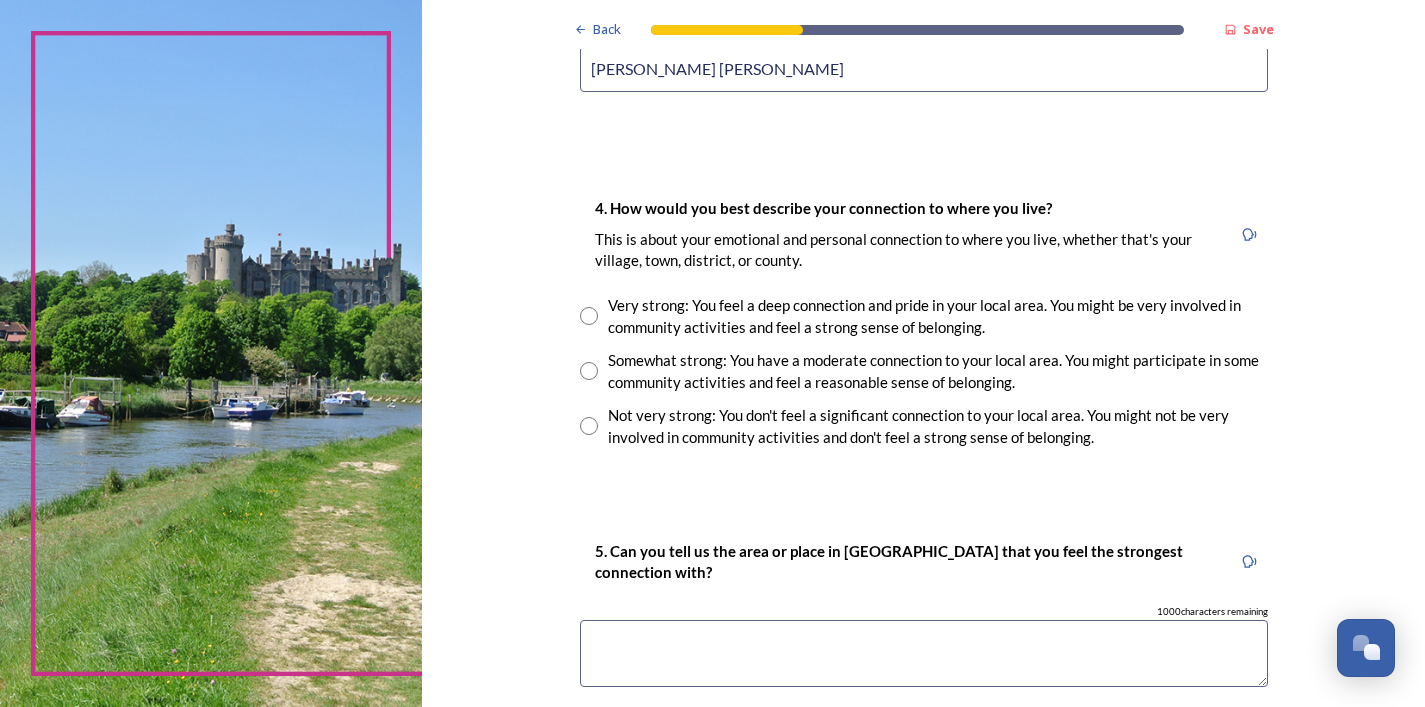 click at bounding box center (589, 316) 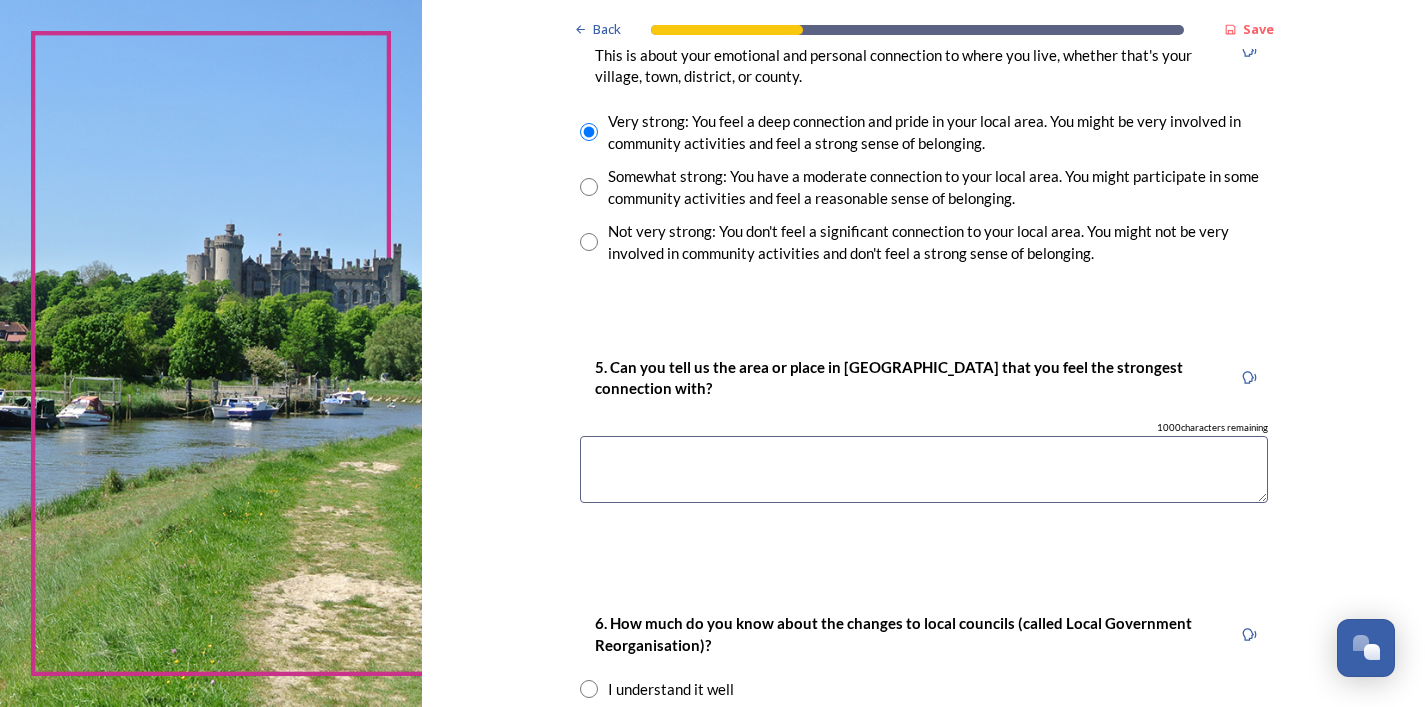 scroll, scrollTop: 1532, scrollLeft: 0, axis: vertical 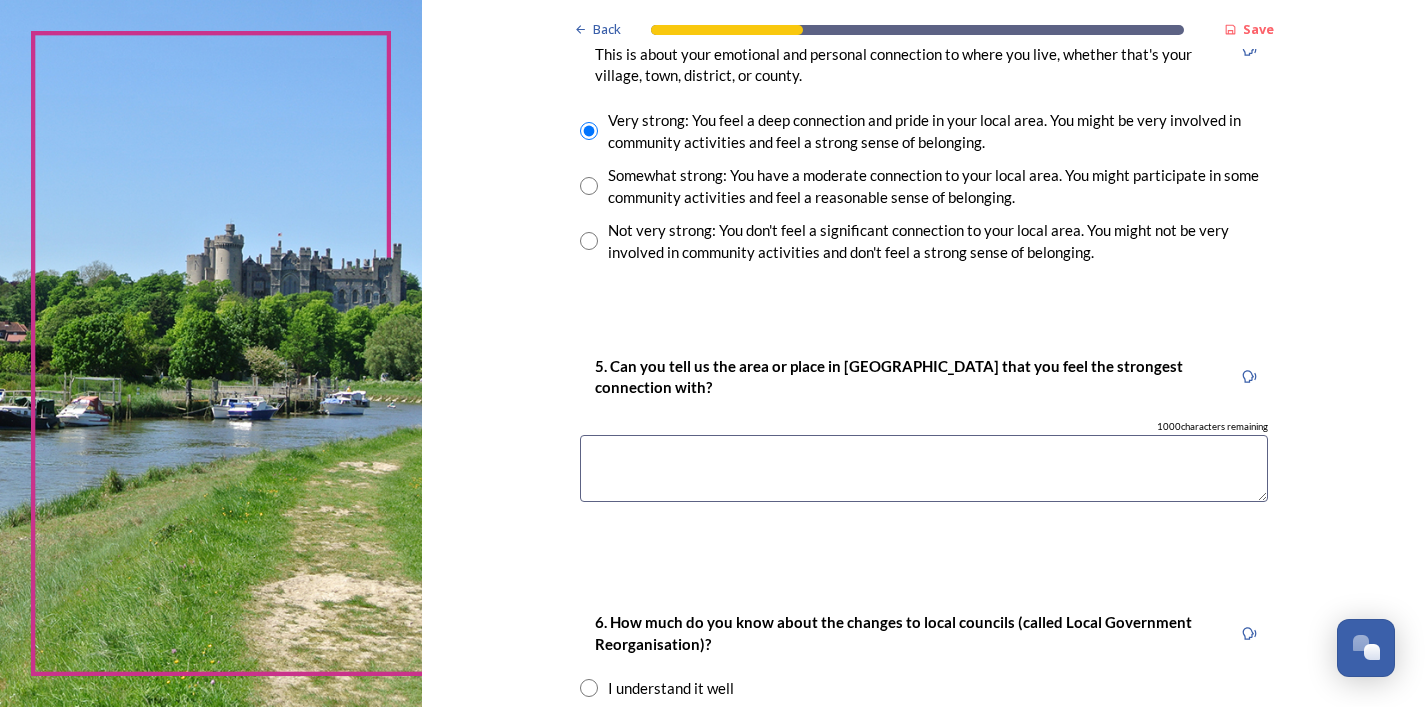 click at bounding box center [924, 468] 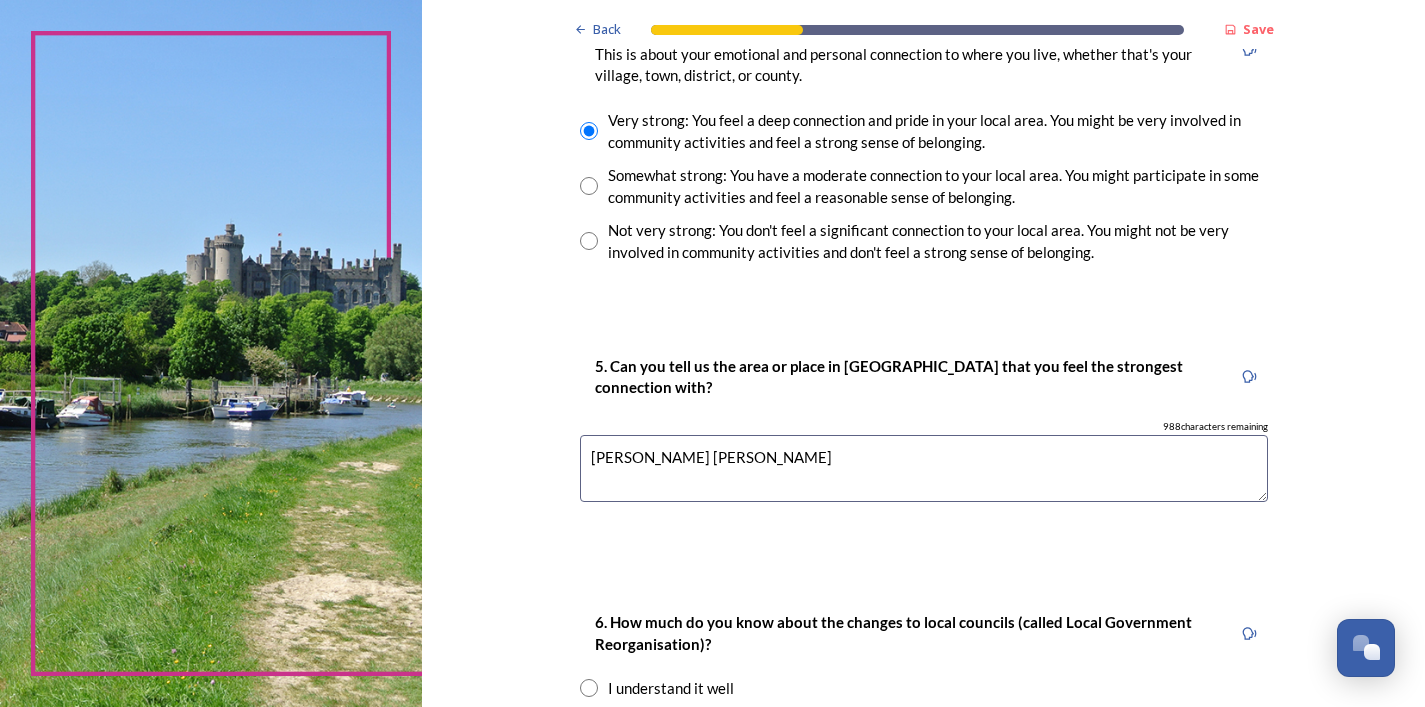 type on "Burgess Hill" 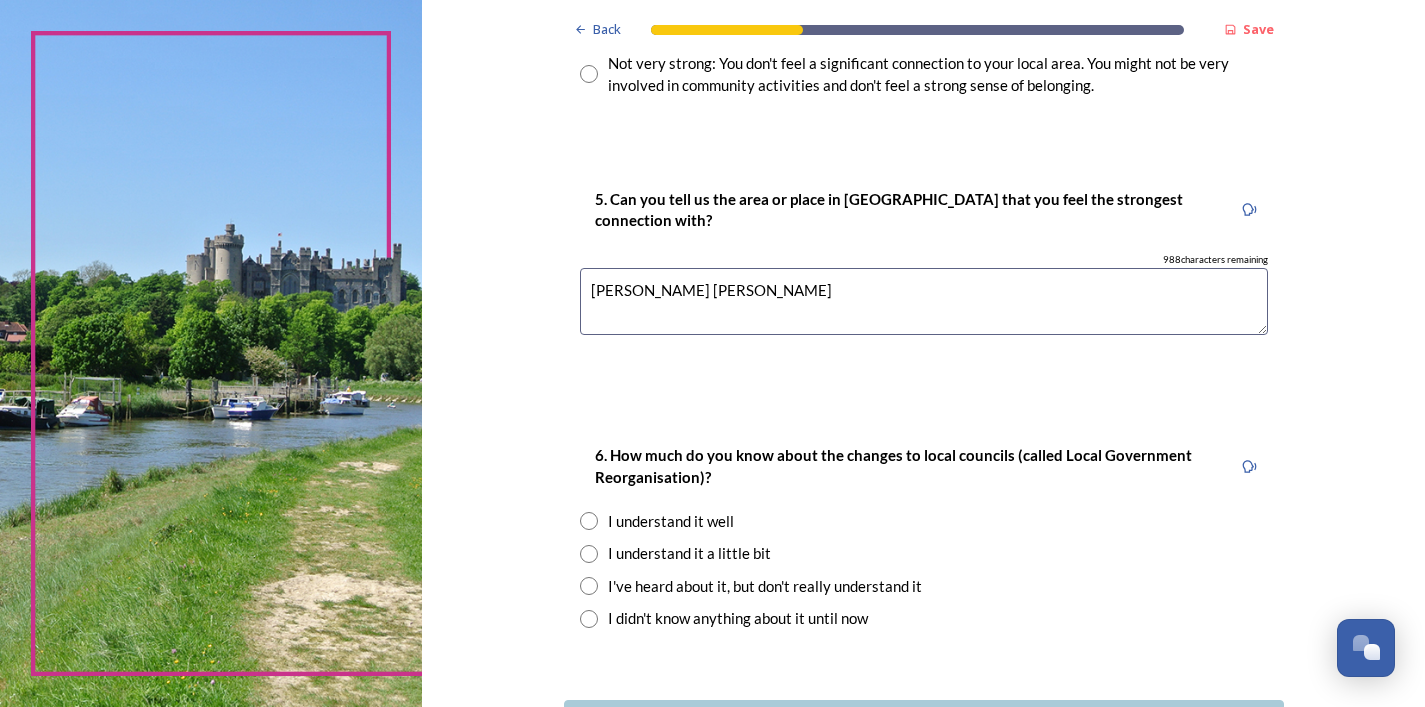 scroll, scrollTop: 1703, scrollLeft: 0, axis: vertical 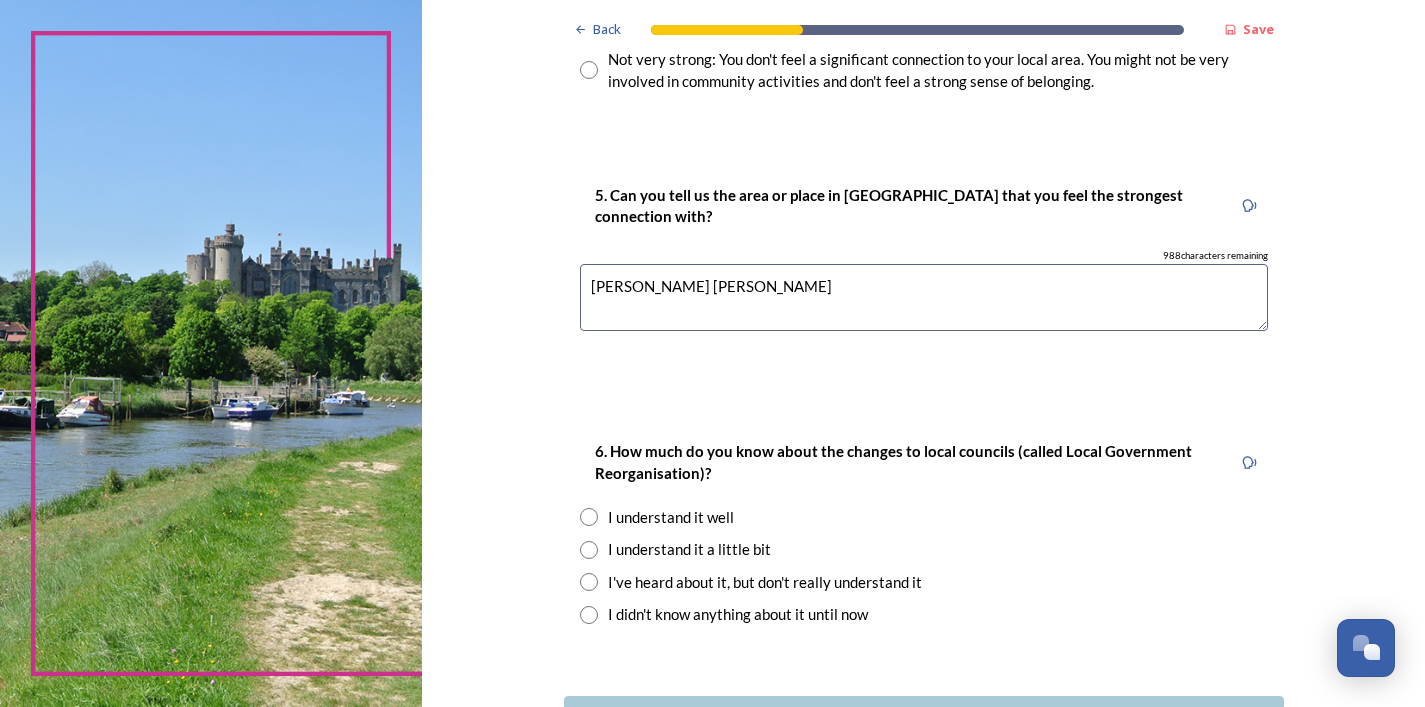 click at bounding box center (589, 517) 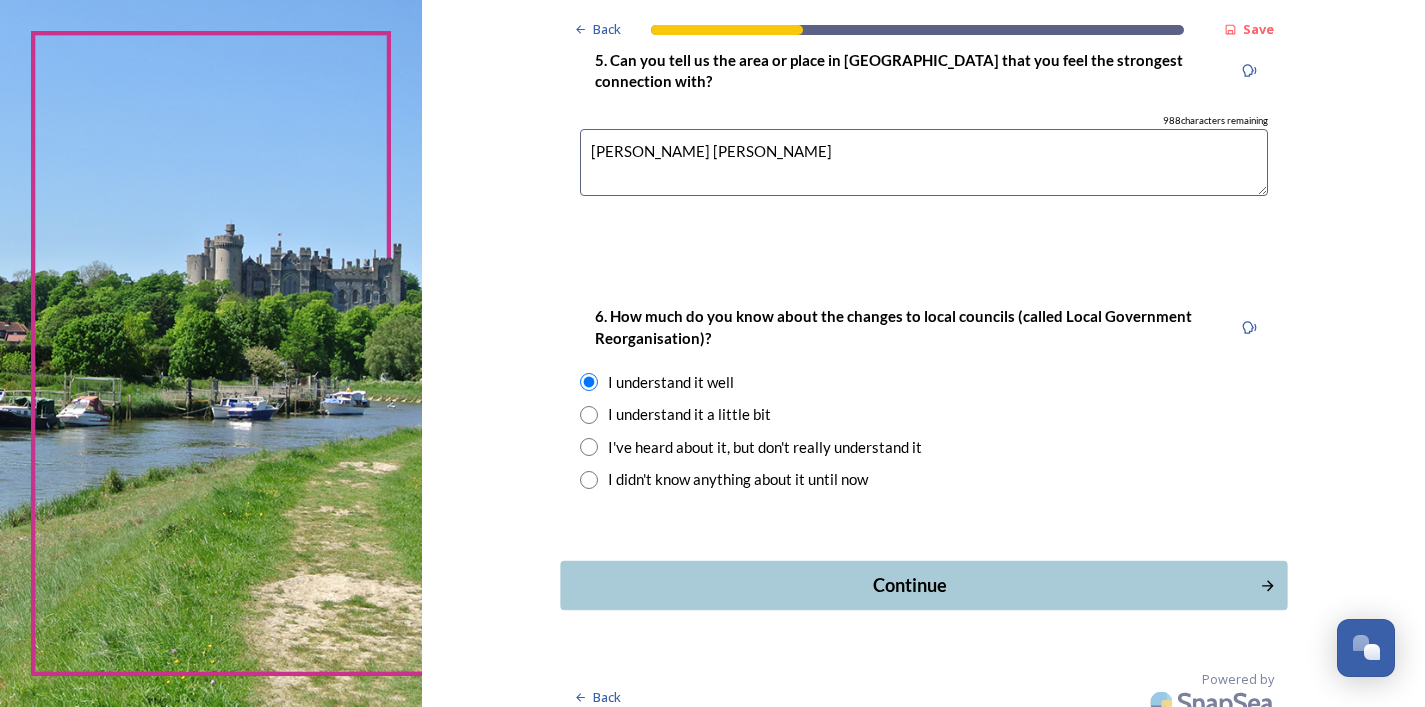 scroll, scrollTop: 1834, scrollLeft: 0, axis: vertical 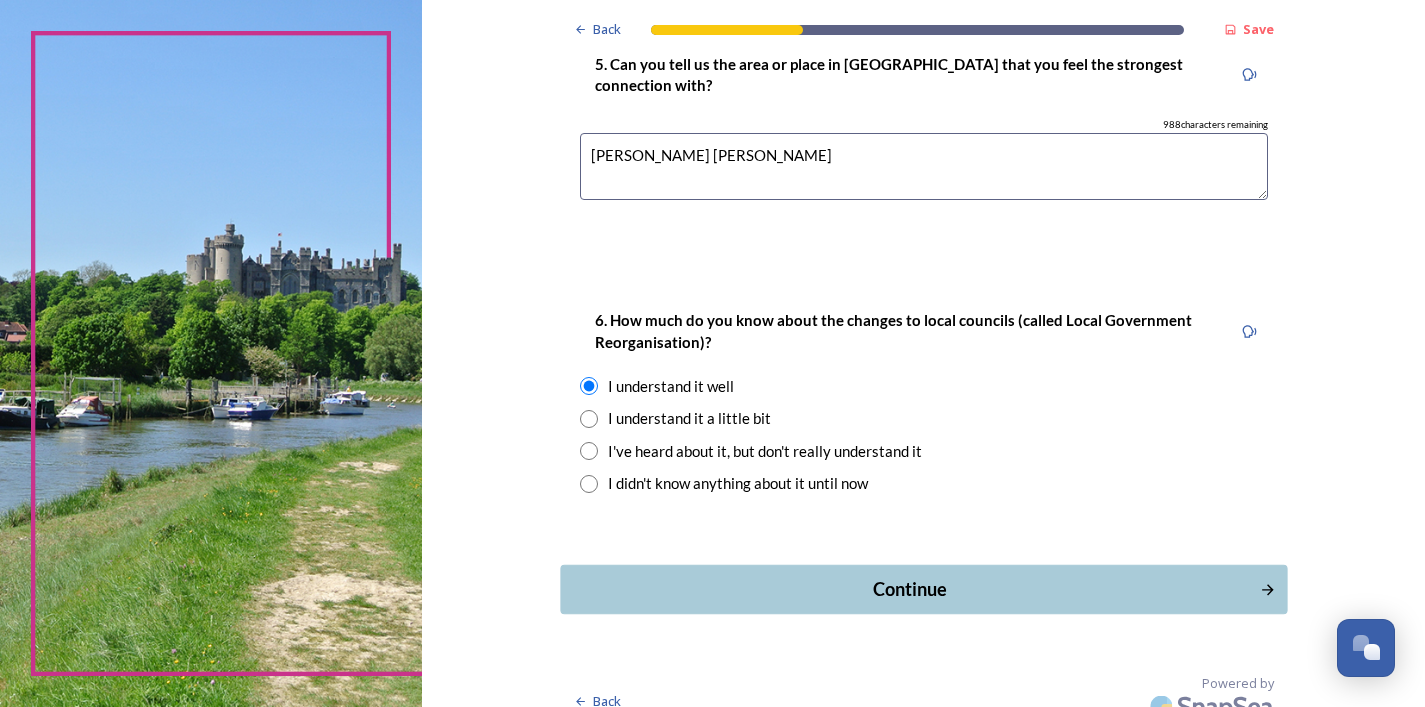 click on "Continue" at bounding box center [909, 589] 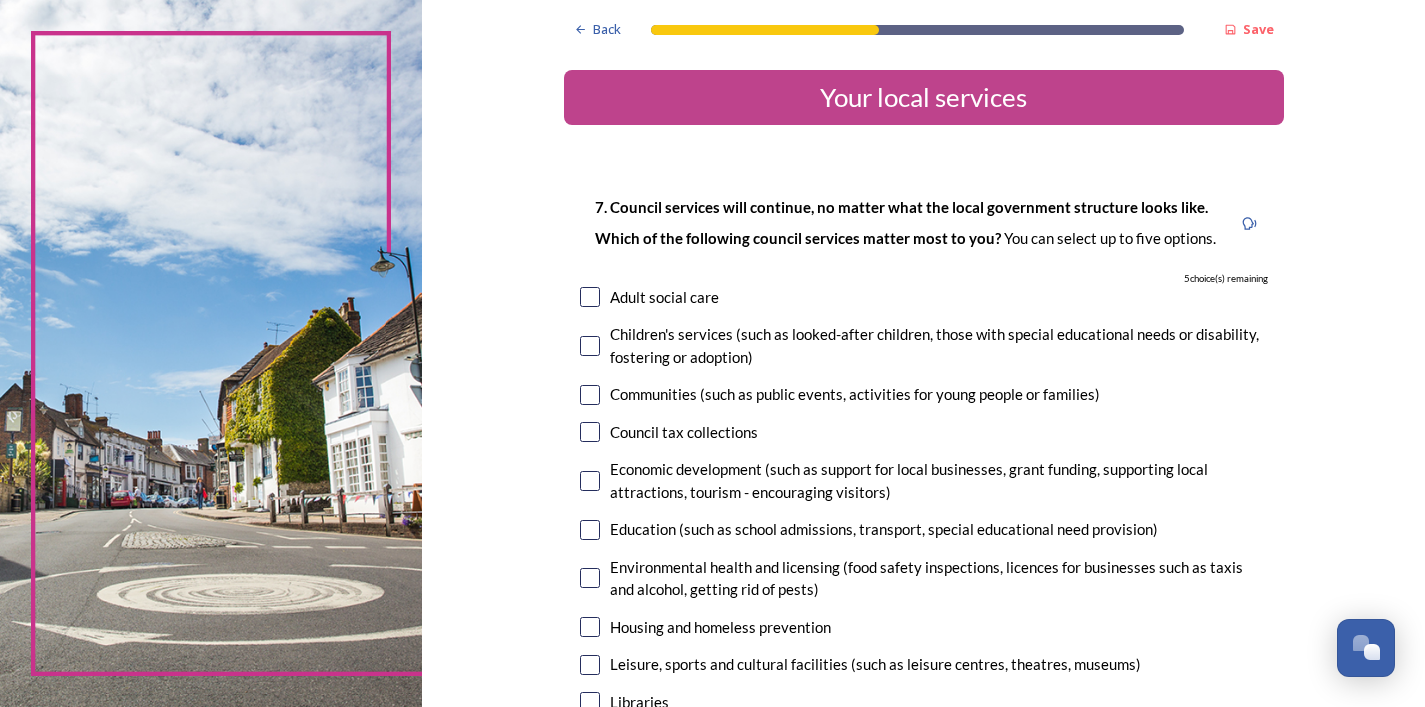 click at bounding box center [590, 395] 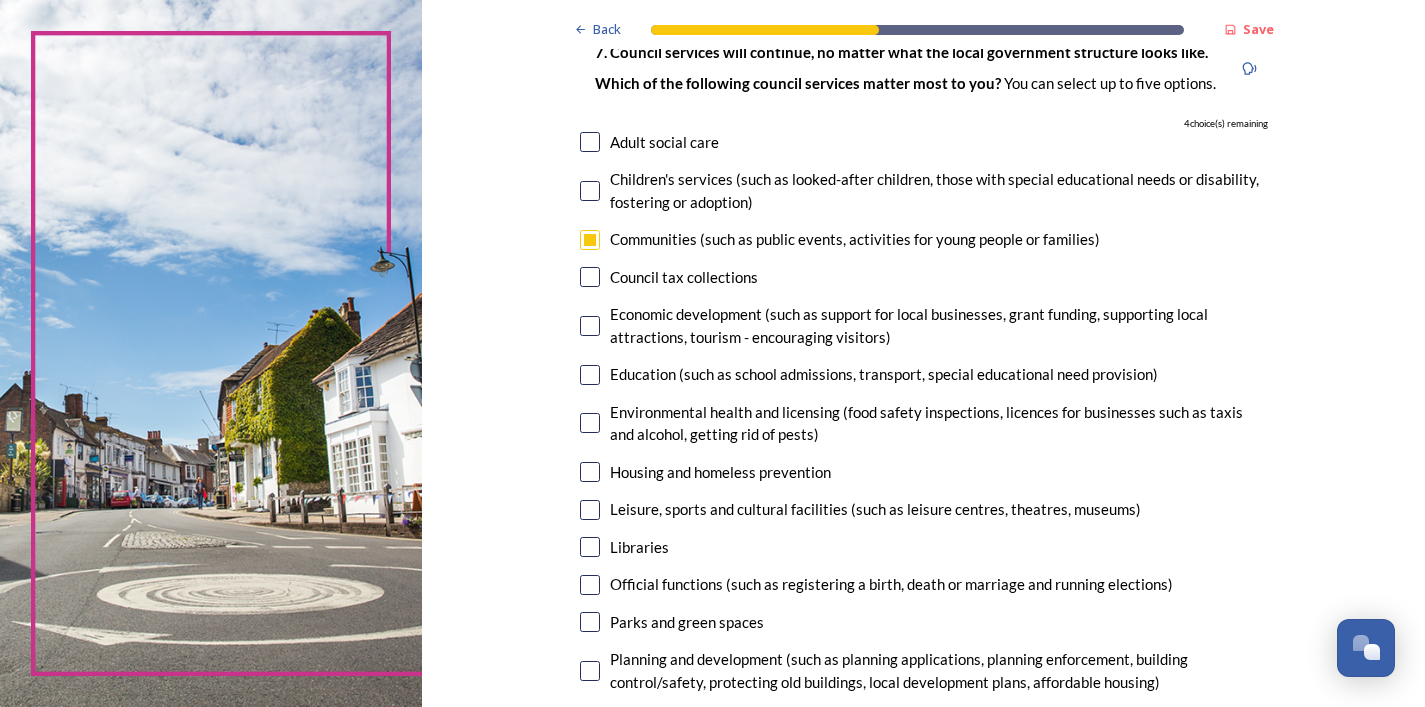 scroll, scrollTop: 203, scrollLeft: 0, axis: vertical 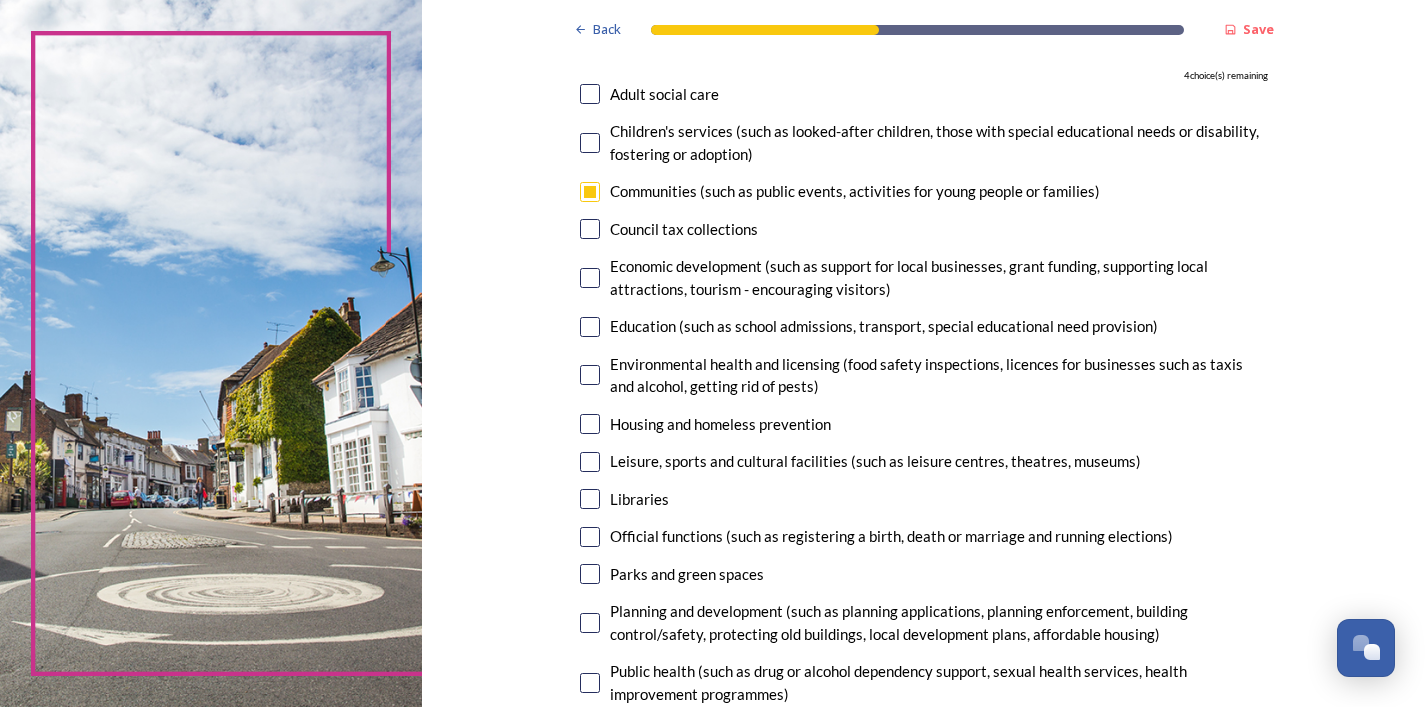 click at bounding box center [590, 462] 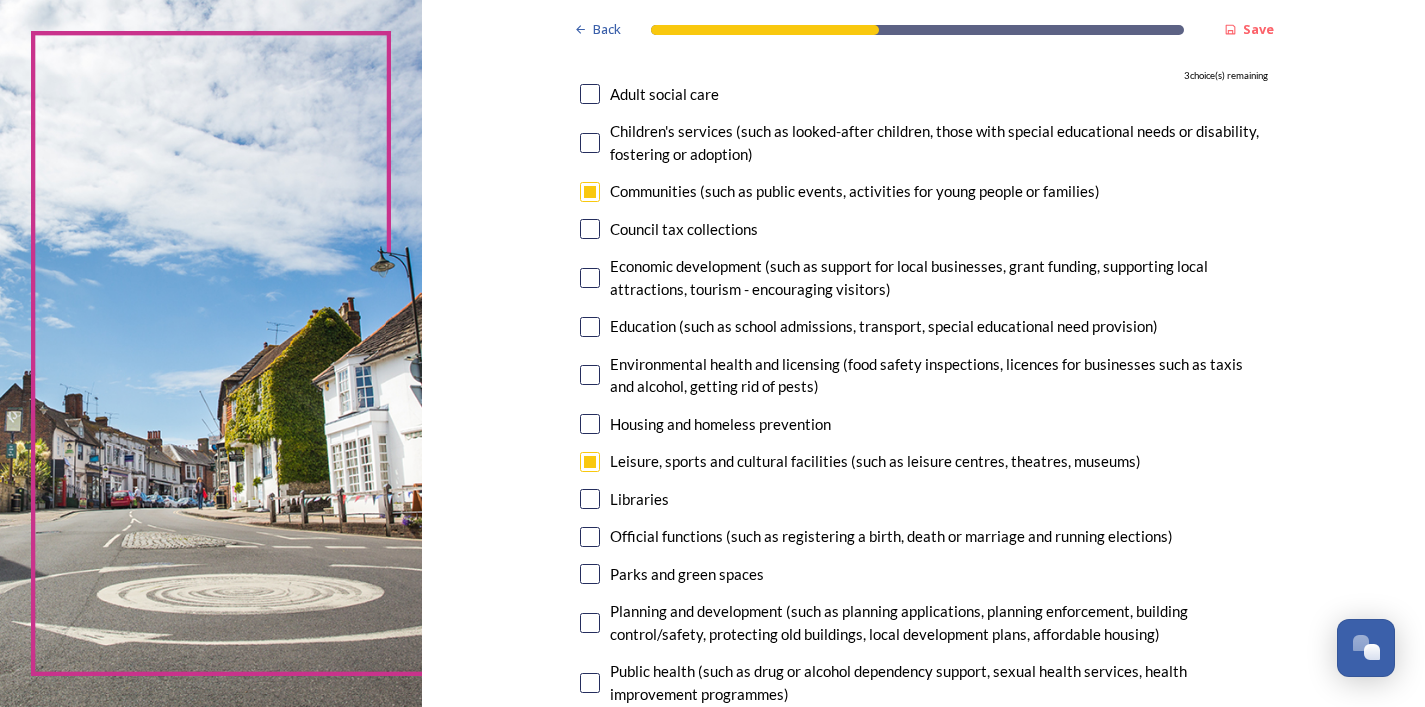 click at bounding box center [590, 574] 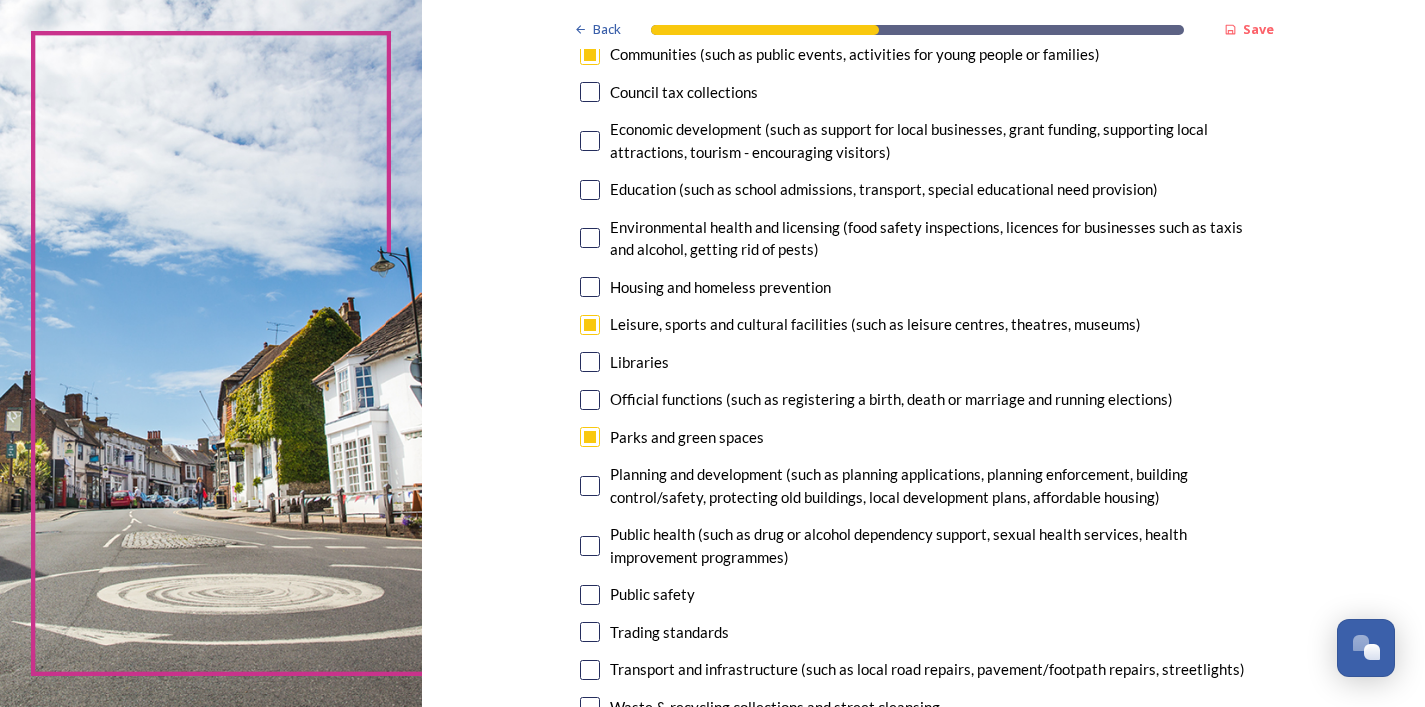 scroll, scrollTop: 349, scrollLeft: 0, axis: vertical 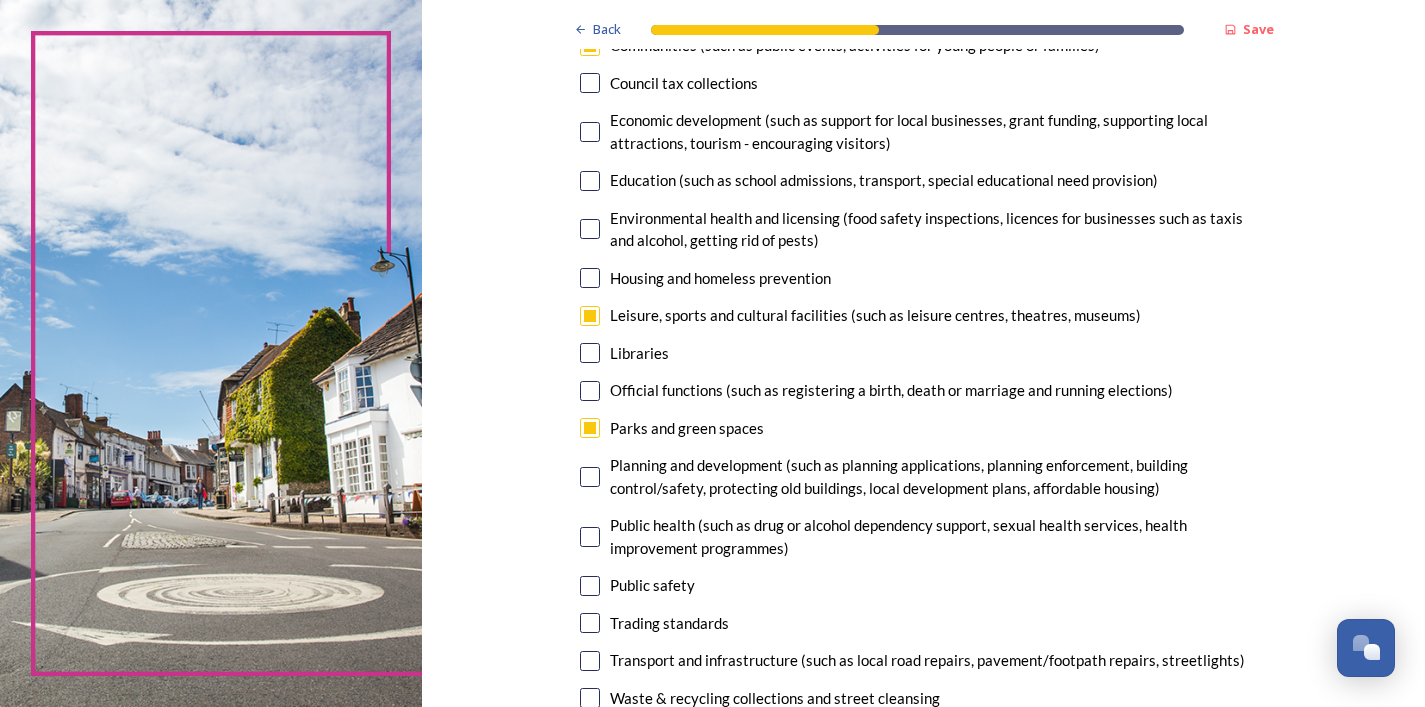 click at bounding box center (590, 477) 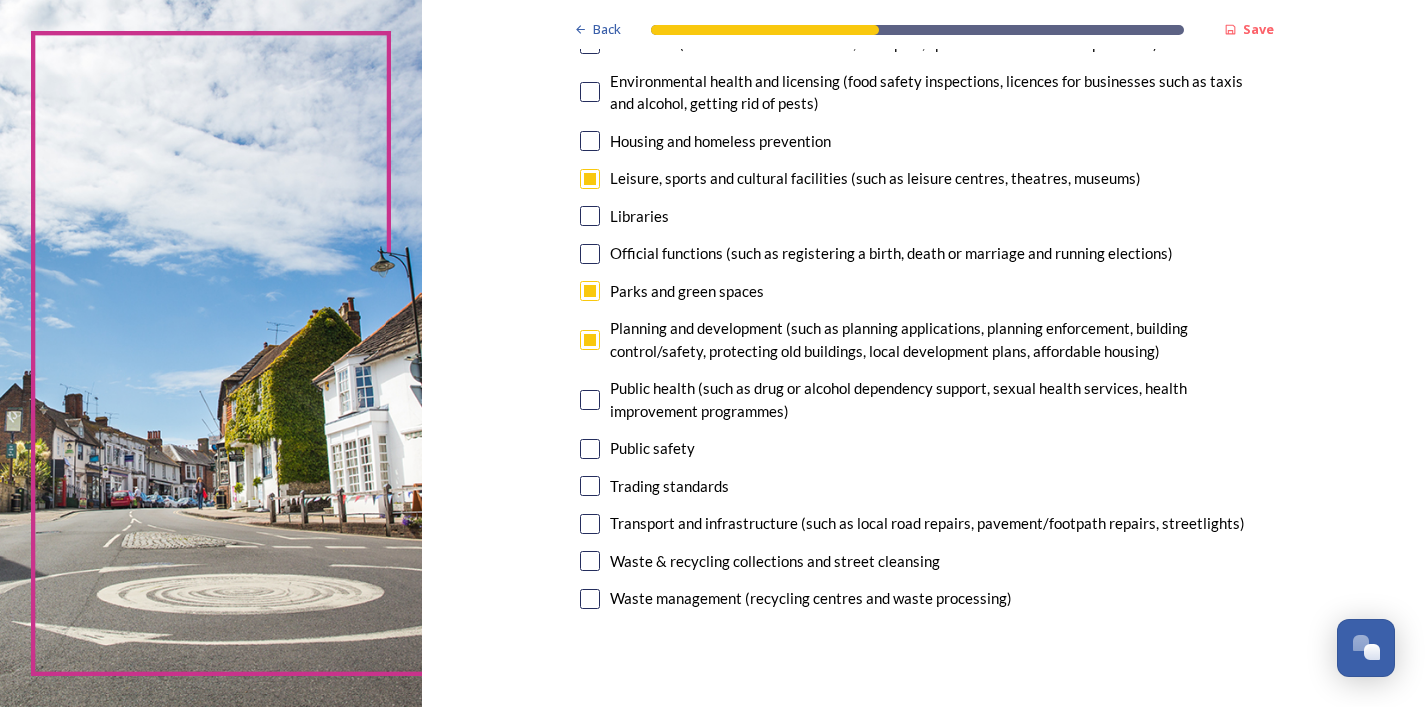 scroll, scrollTop: 502, scrollLeft: 0, axis: vertical 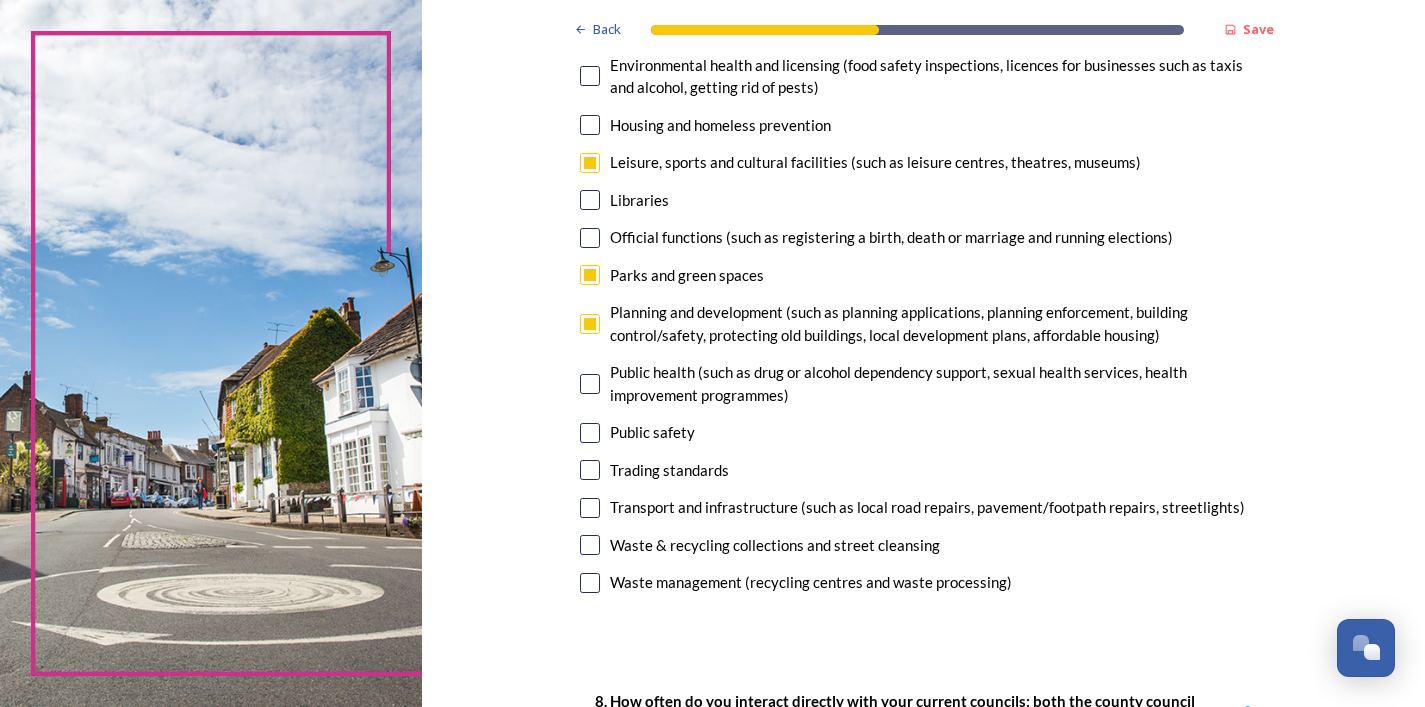 click at bounding box center [590, 508] 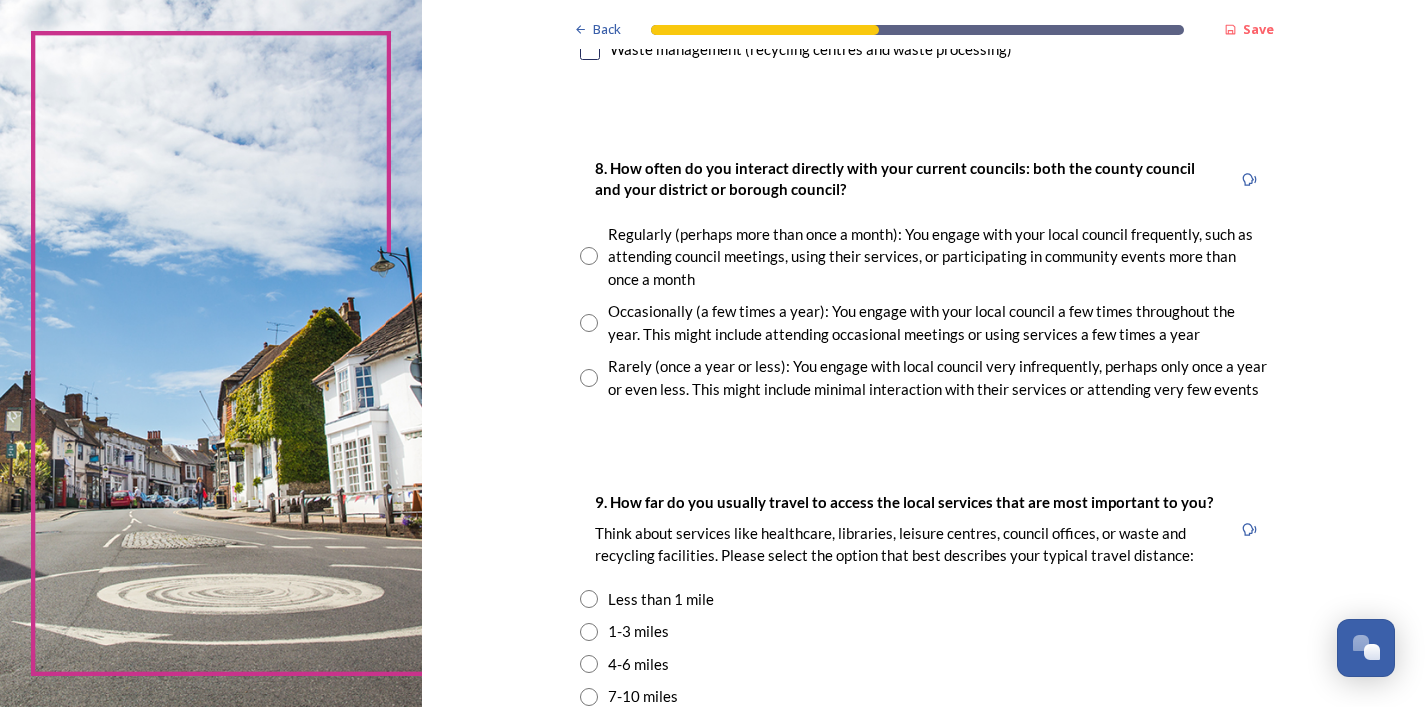 scroll, scrollTop: 1039, scrollLeft: 0, axis: vertical 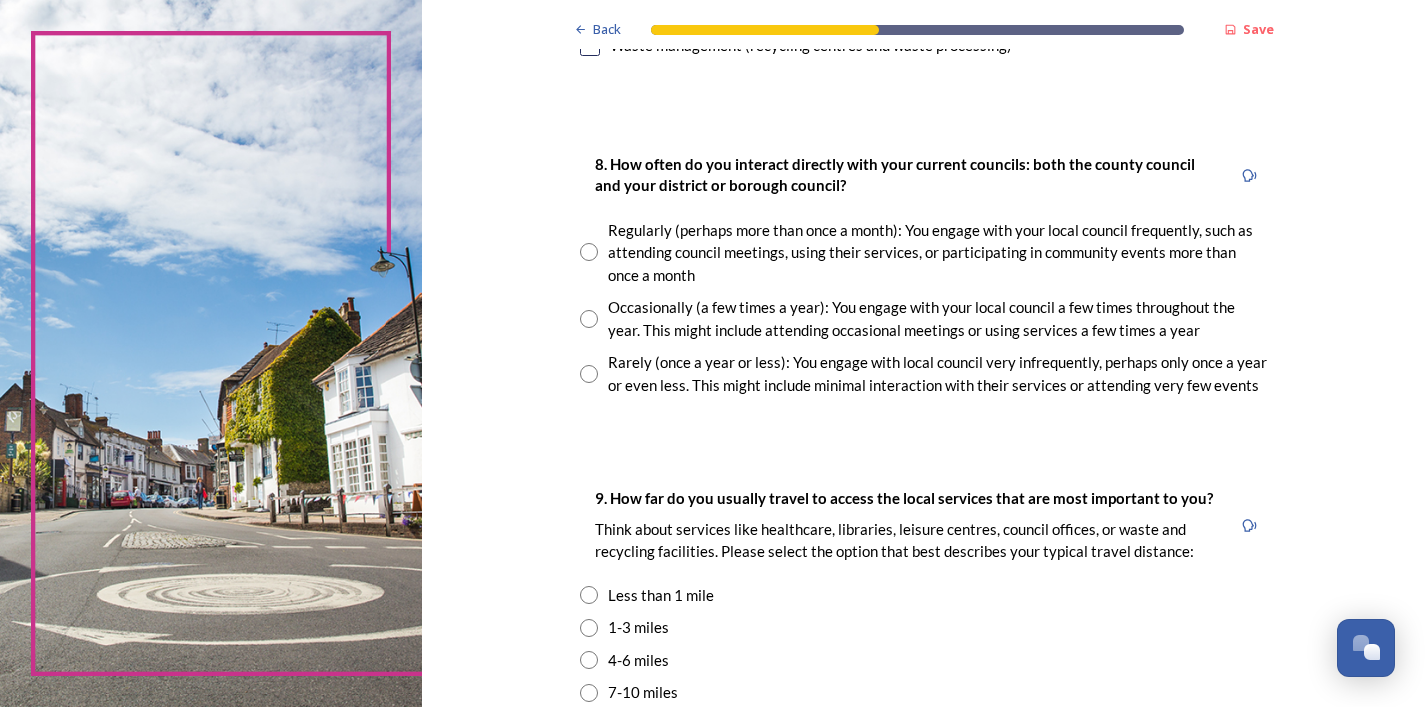 click at bounding box center [589, 252] 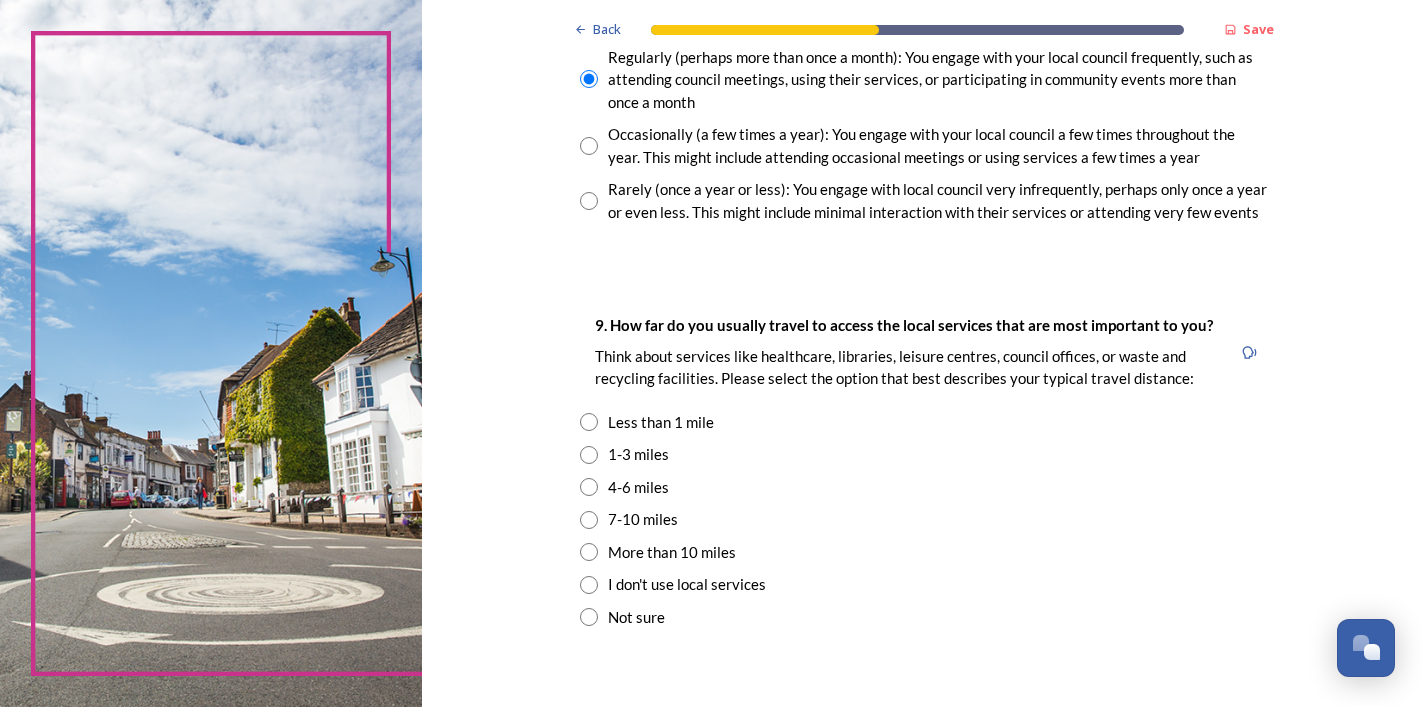 scroll, scrollTop: 1216, scrollLeft: 0, axis: vertical 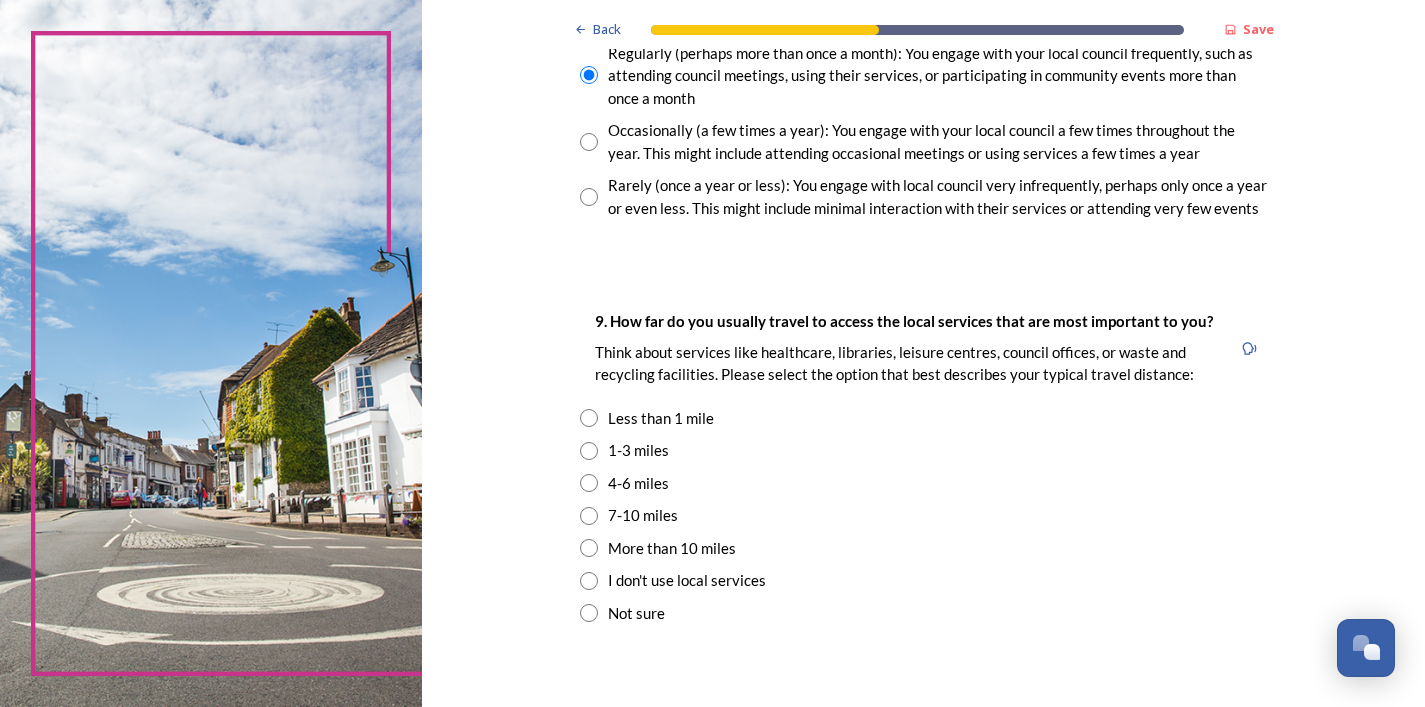 click at bounding box center (589, 418) 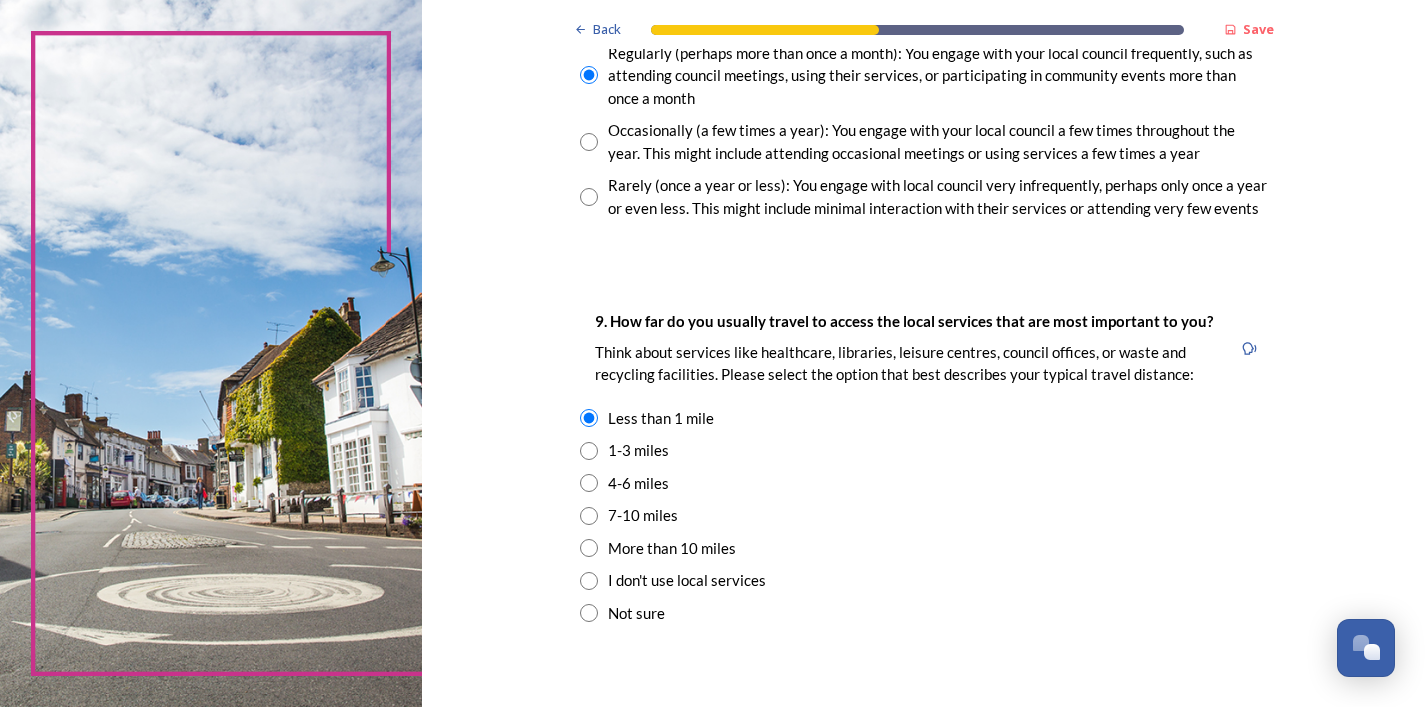 click at bounding box center [589, 451] 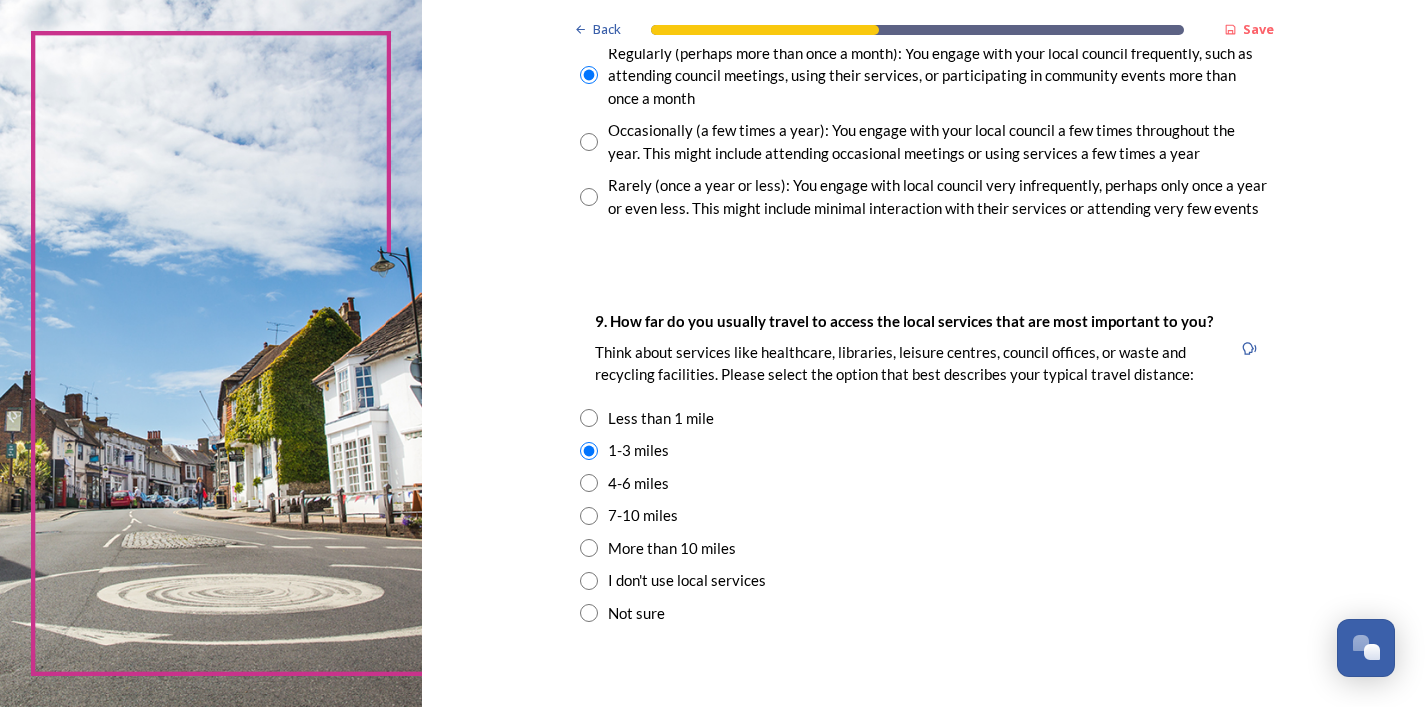 click at bounding box center [589, 418] 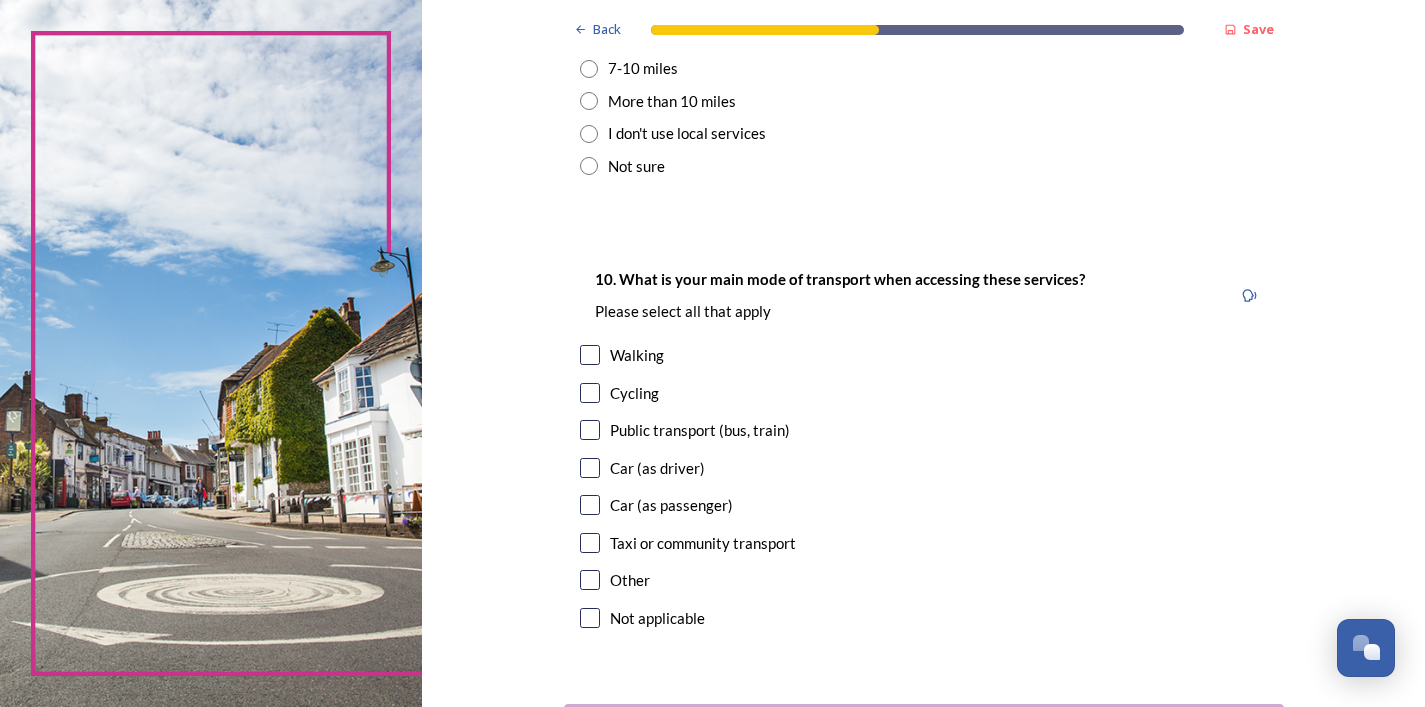 scroll, scrollTop: 1664, scrollLeft: 0, axis: vertical 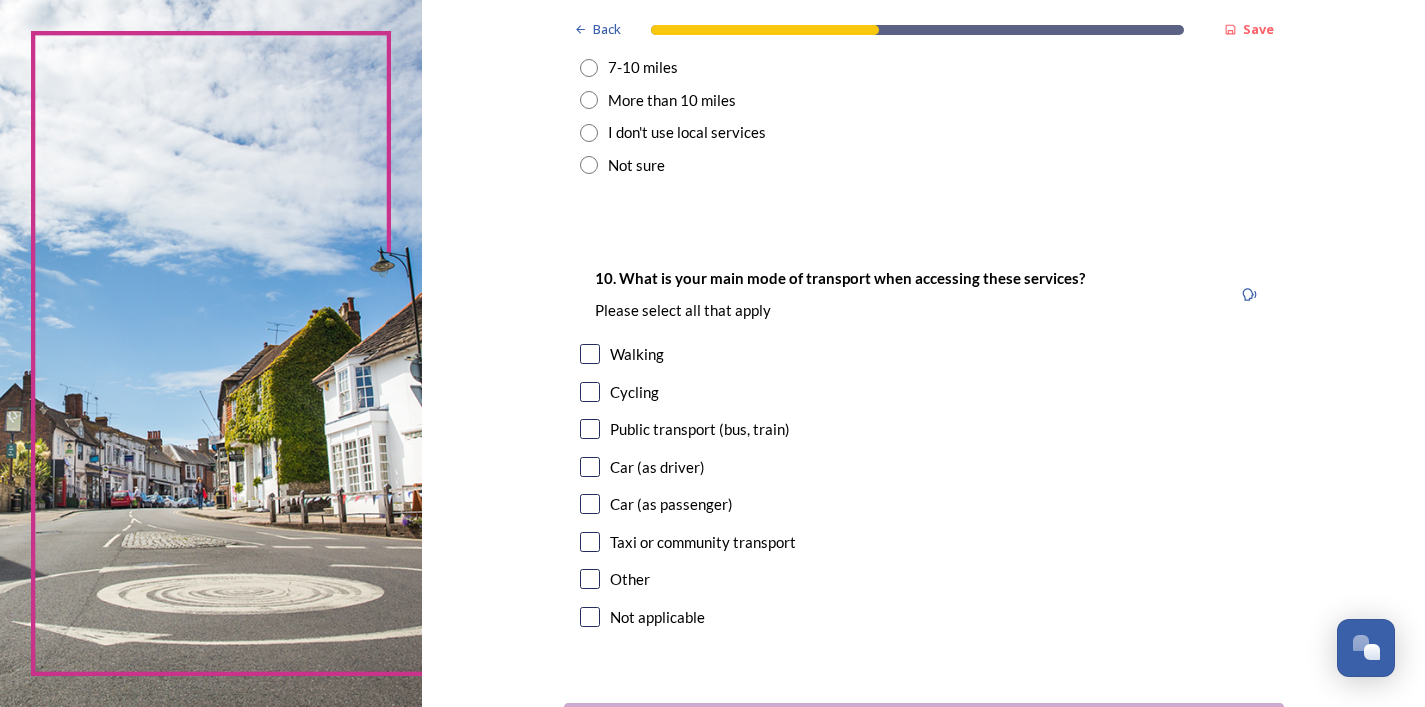 click at bounding box center [590, 354] 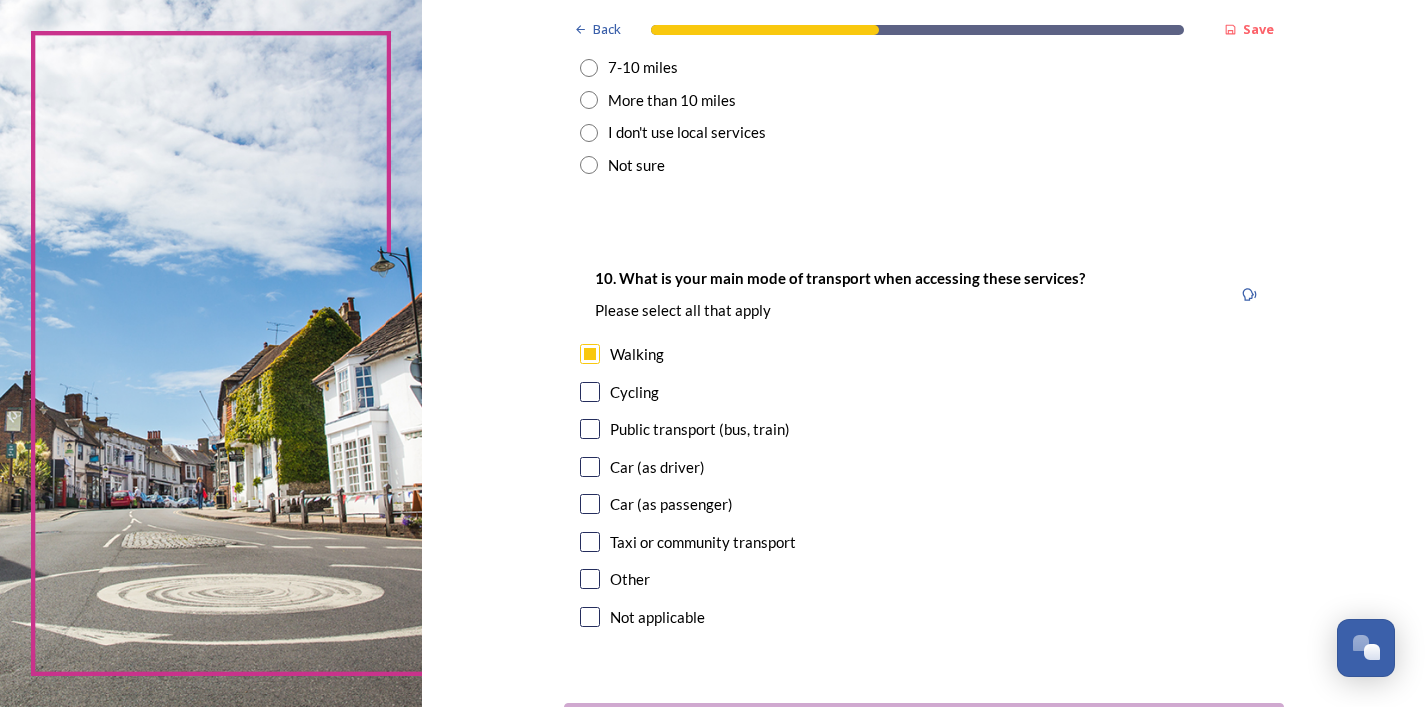 click at bounding box center (590, 392) 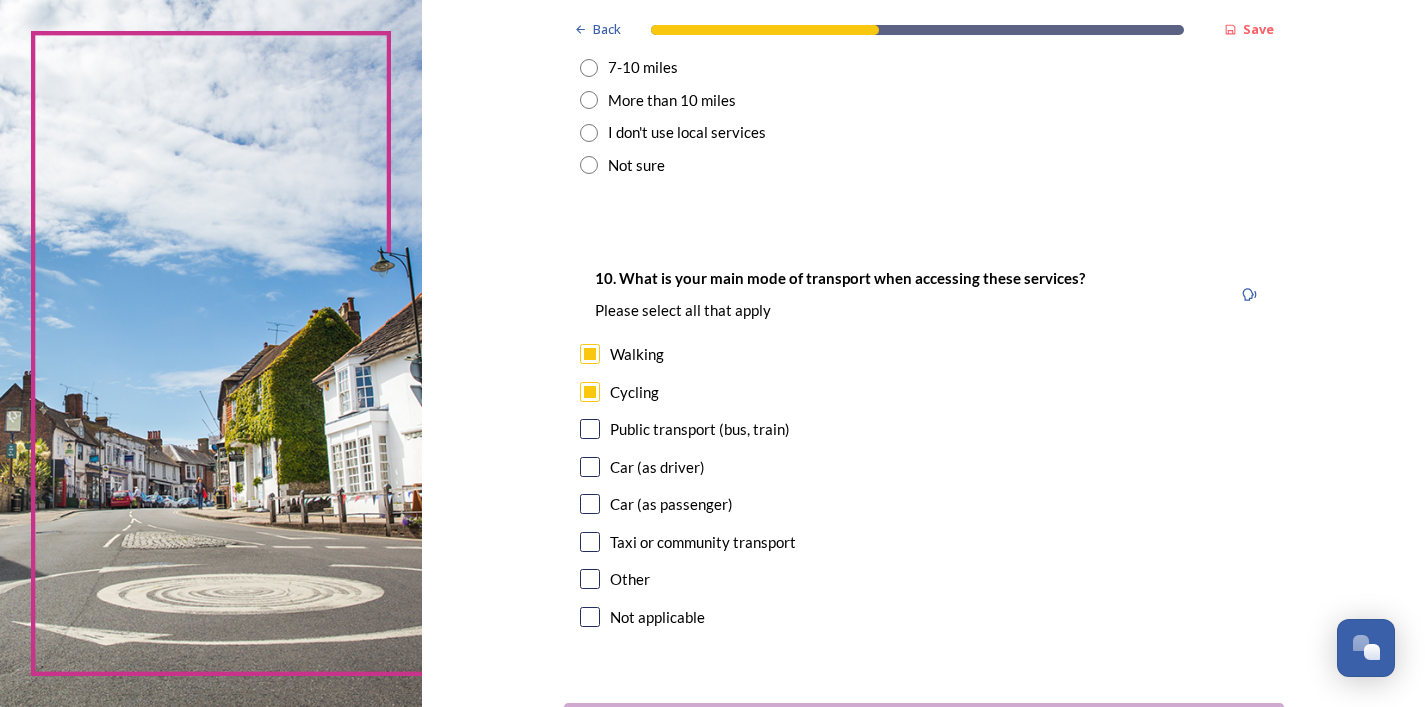 click at bounding box center [590, 467] 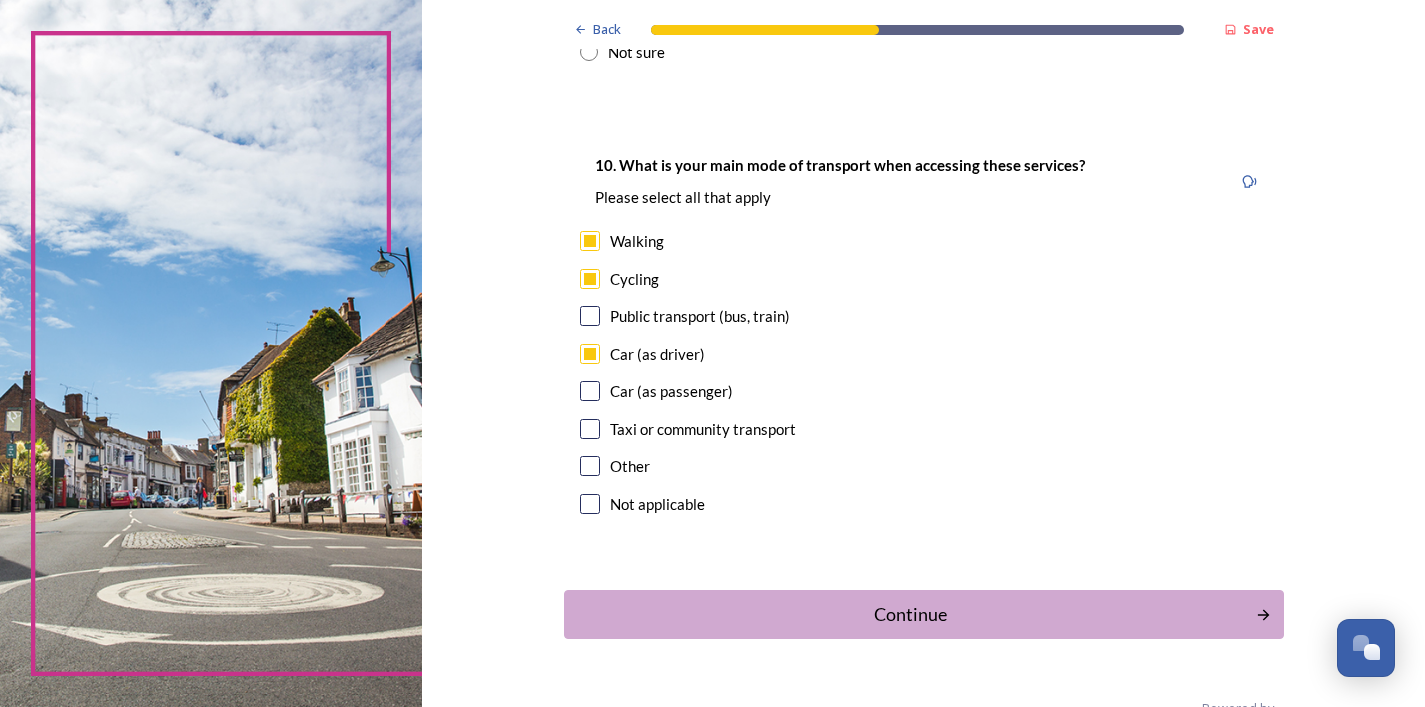 scroll, scrollTop: 1798, scrollLeft: 0, axis: vertical 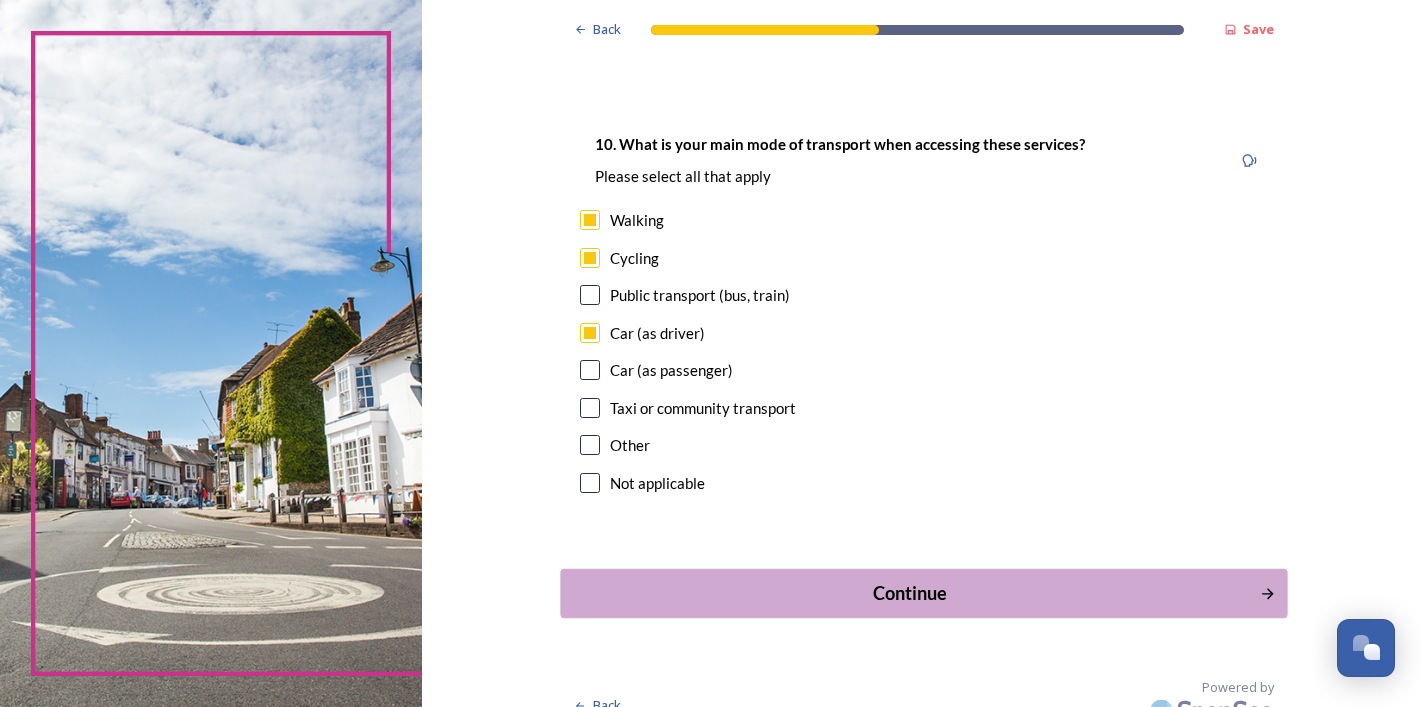 click on "Continue" at bounding box center [909, 593] 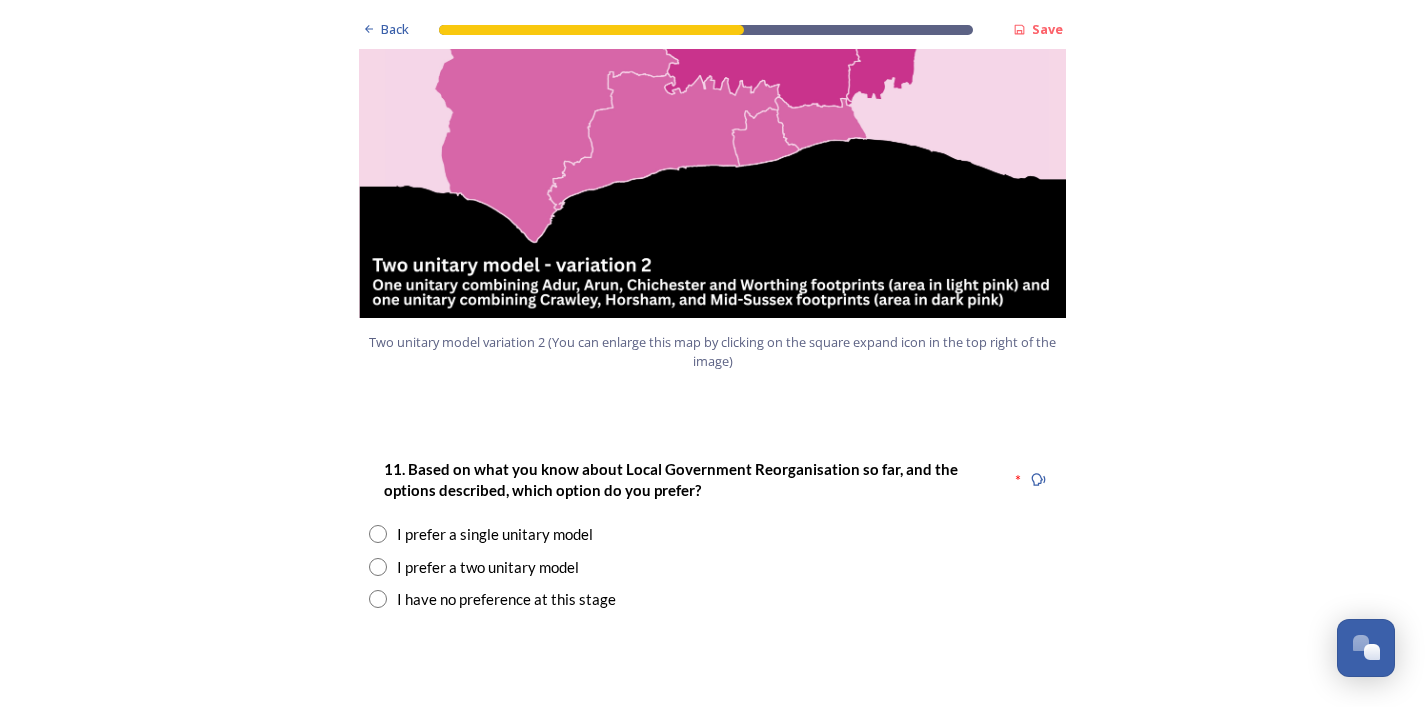 scroll, scrollTop: 2337, scrollLeft: 0, axis: vertical 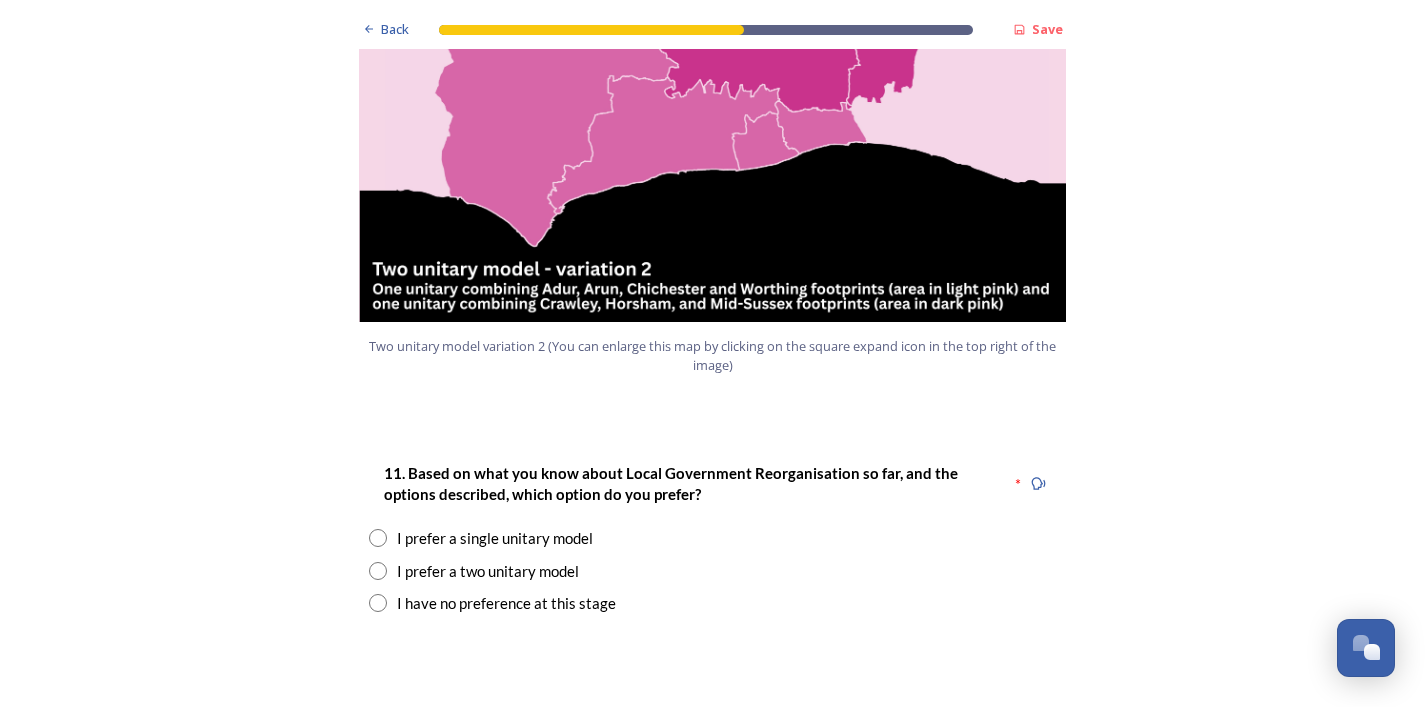 click at bounding box center (378, 571) 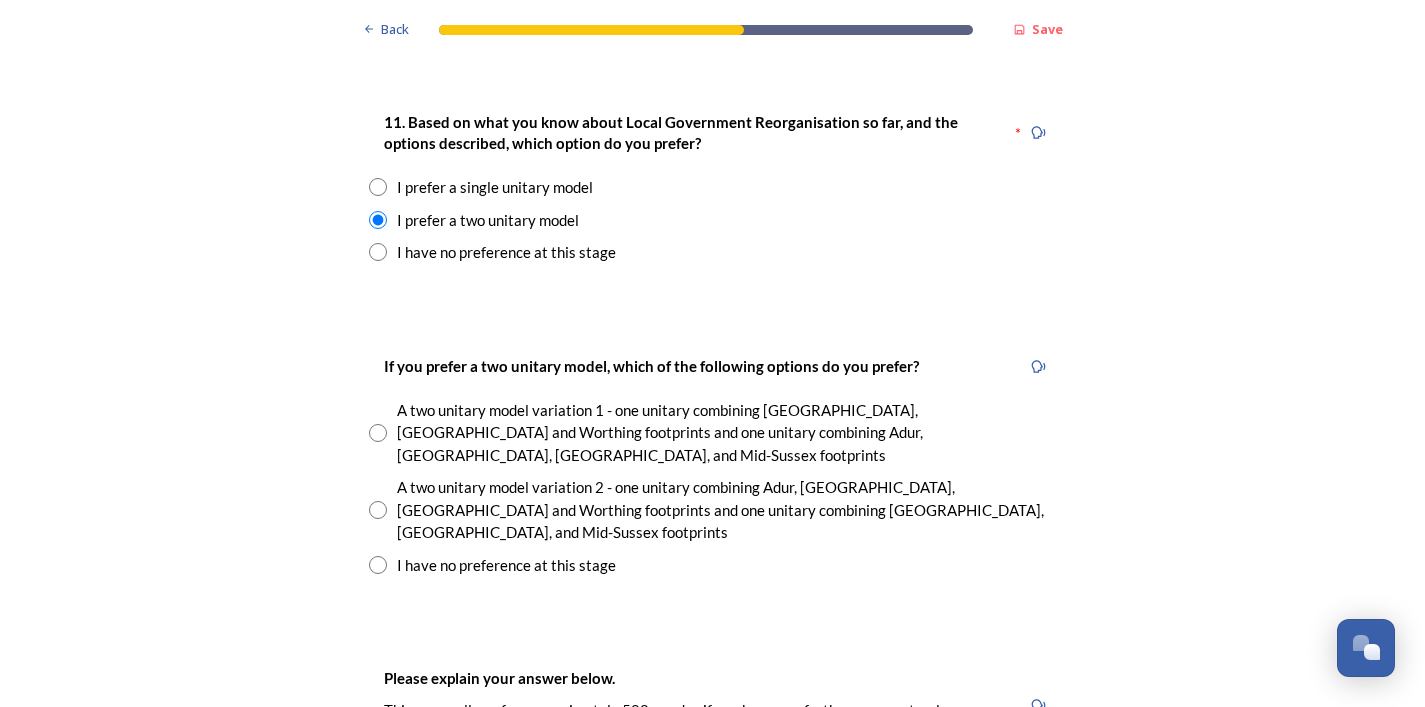 scroll, scrollTop: 2690, scrollLeft: 0, axis: vertical 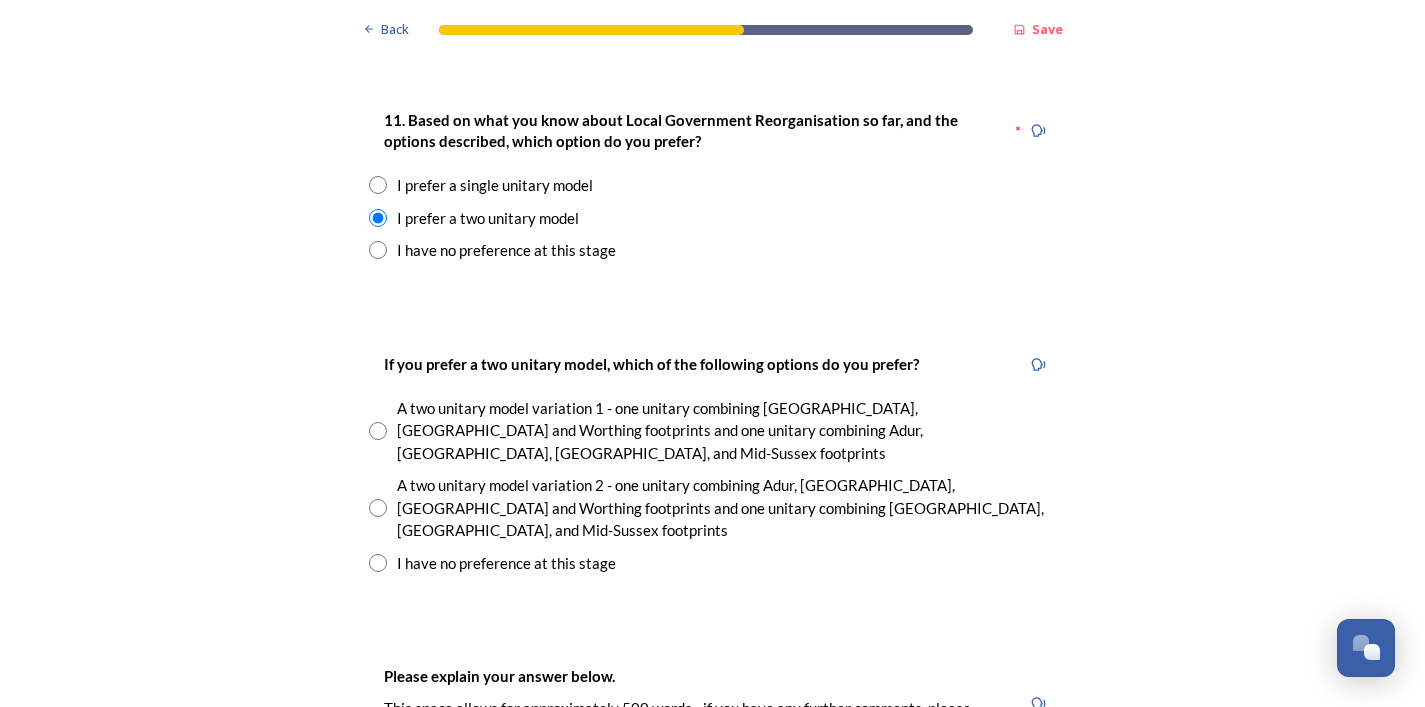 click at bounding box center [378, 508] 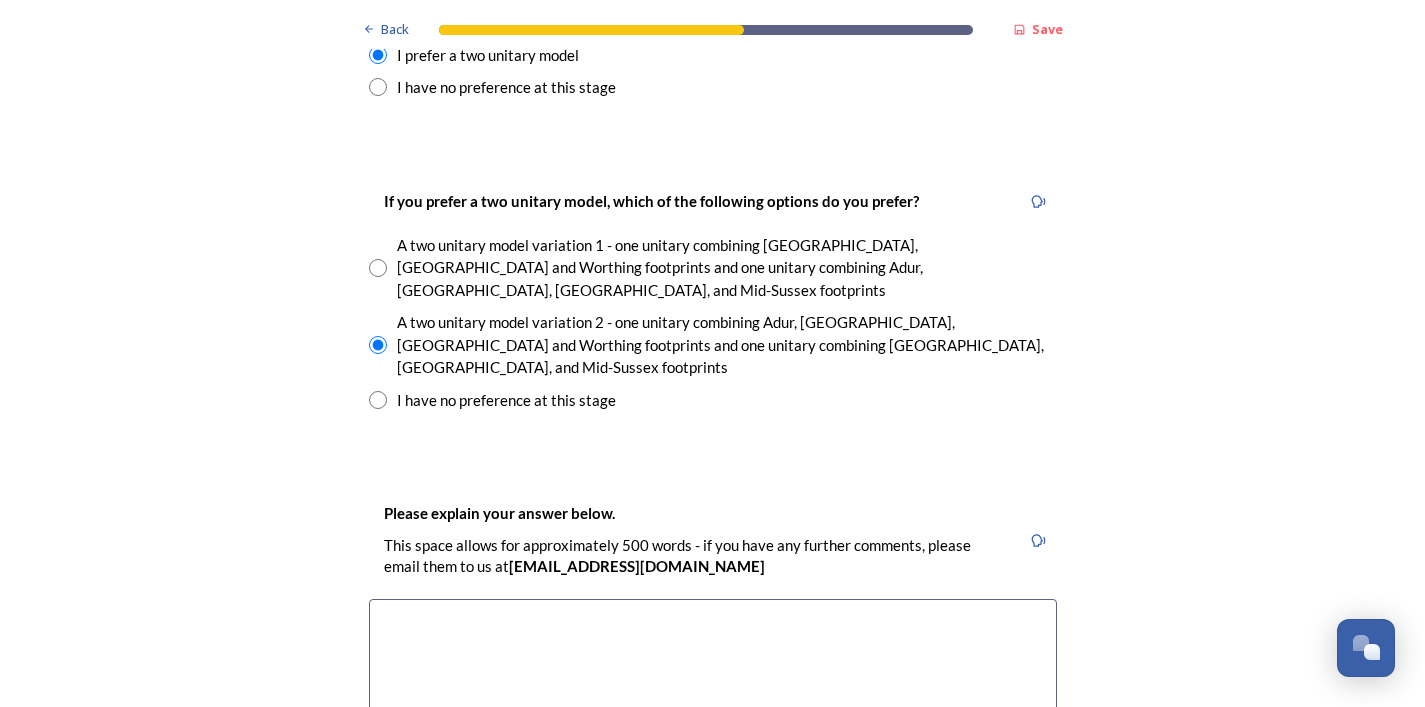 scroll, scrollTop: 2857, scrollLeft: 0, axis: vertical 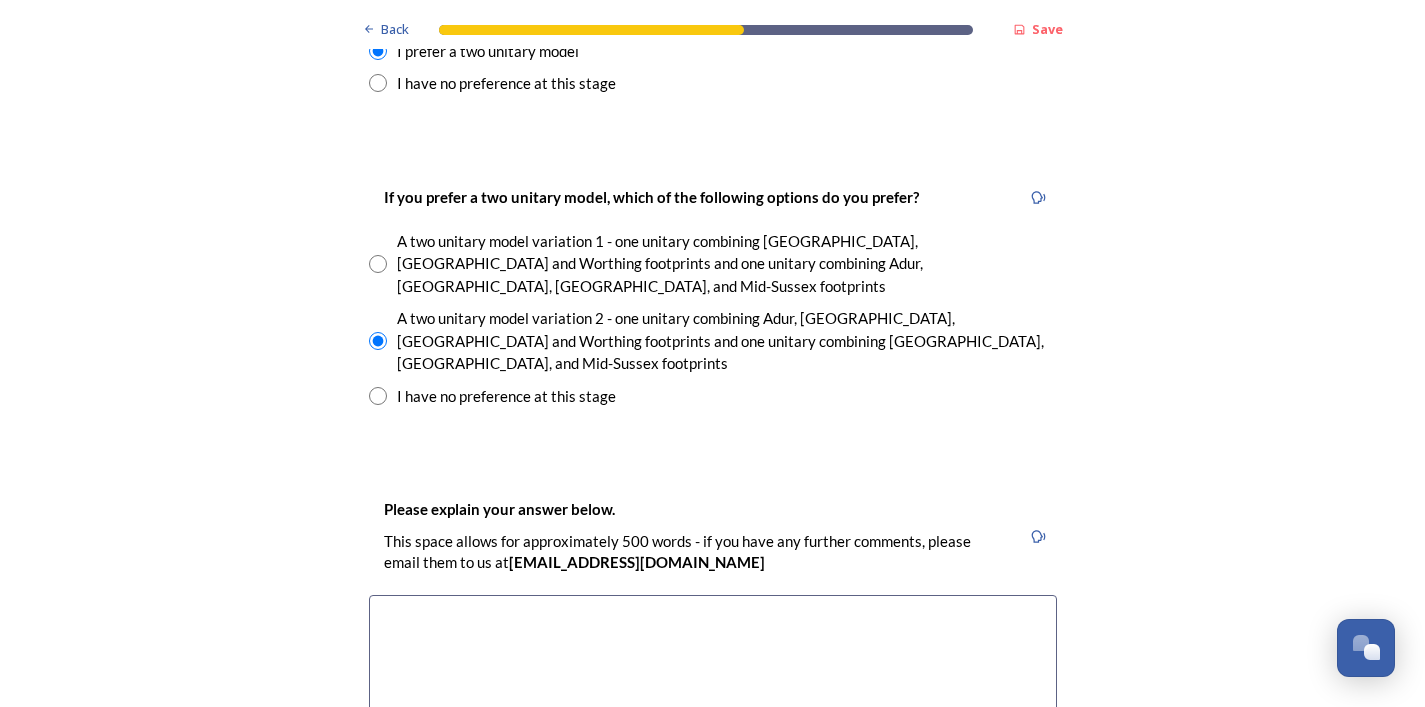 click at bounding box center [713, 707] 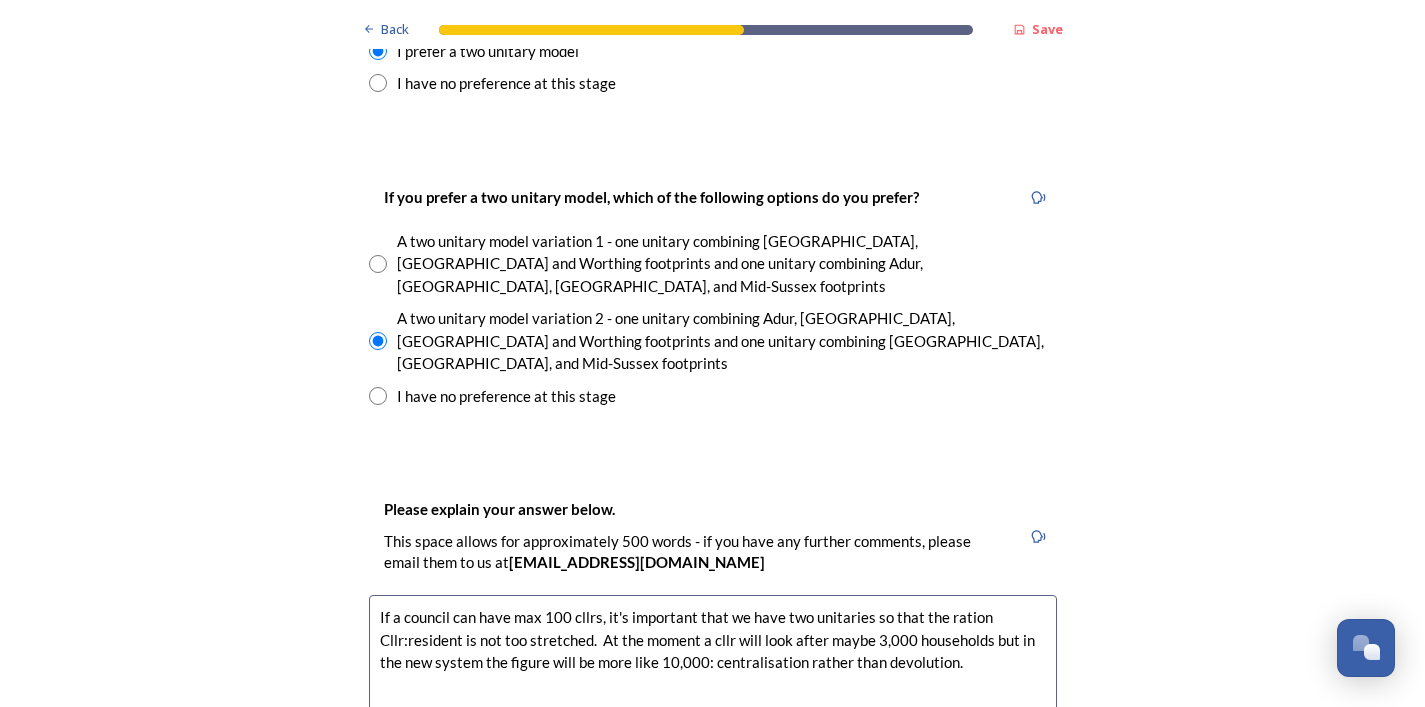 click on "If a council can have max 100 cllrs, it's important that we have two unitaries so that the ration Cllr:resident is not too stretched.  At the moment a cllr will look after maybe 3,000 households but in the new system the figure will be more like 10,000: centralisation rather than devolution." at bounding box center (713, 707) 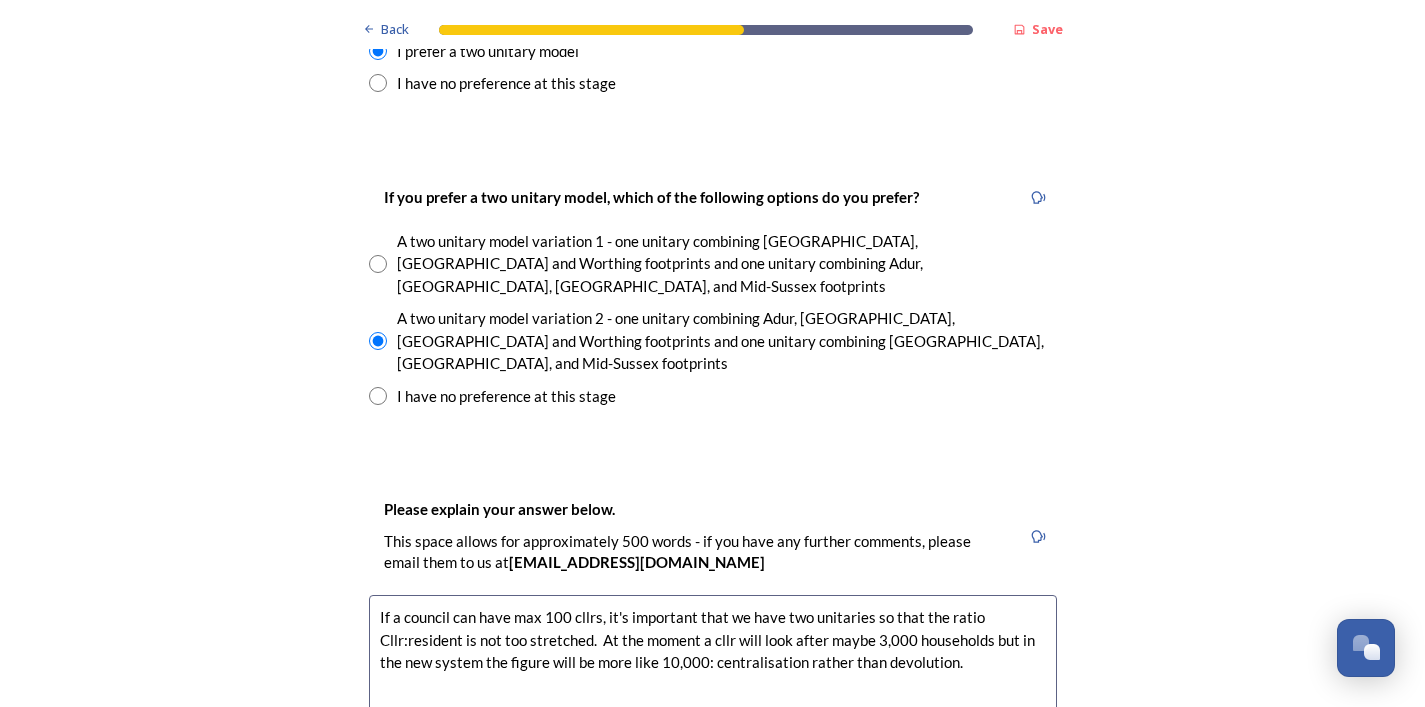 click on "If a council can have max 100 cllrs, it's important that we have two unitaries so that the ratio Cllr:resident is not too stretched.  At the moment a cllr will look after maybe 3,000 households but in the new system the figure will be more like 10,000: centralisation rather than devolution." at bounding box center (713, 707) 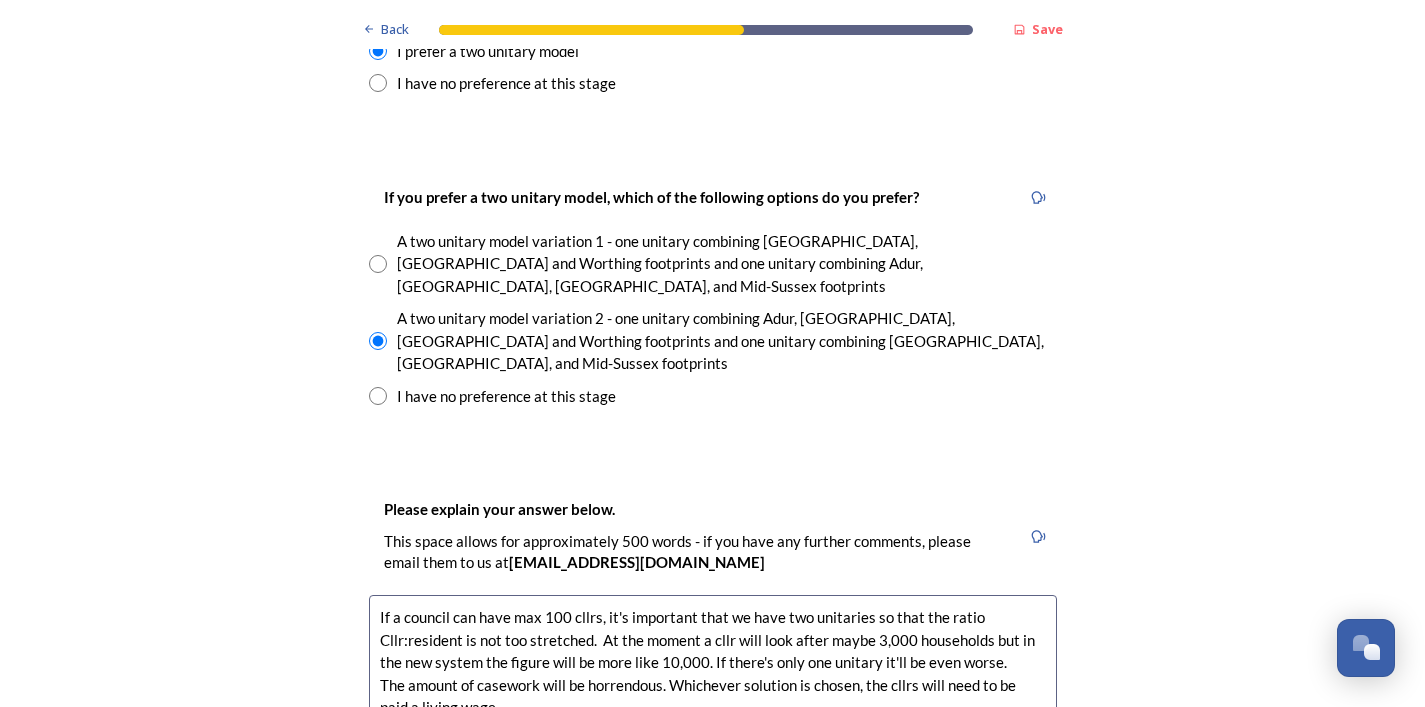 click on "If a council can have max 100 cllrs, it's important that we have two unitaries so that the ratio Cllr:resident is not too stretched.  At the moment a cllr will look after maybe 3,000 households but in the new system the figure will be more like 10,000. If there's only one unitary it'll be even worse.
The amount of casework will be horrendous. Whichever solution is chosen, the cllrs will need to be paid a living wage." at bounding box center [713, 707] 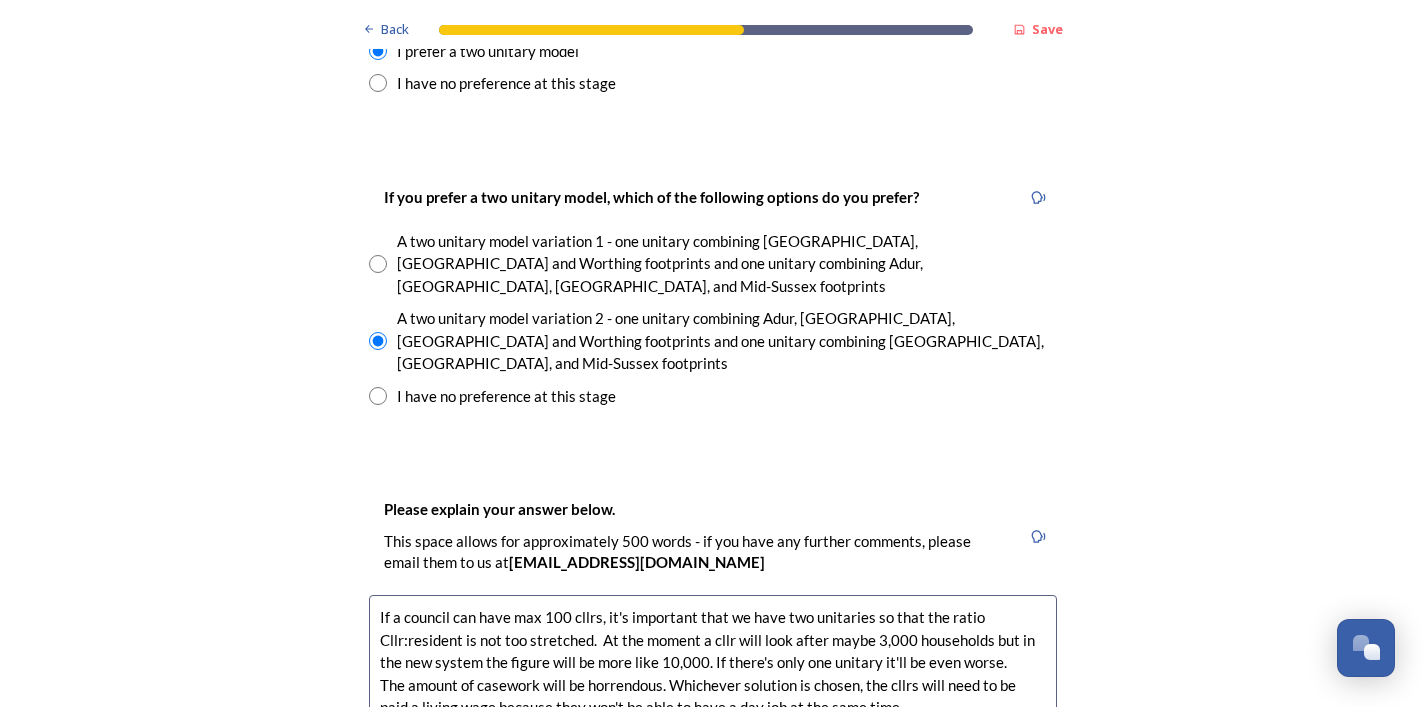 click on "If a council can have max 100 cllrs, it's important that we have two unitaries so that the ratio Cllr:resident is not too stretched.  At the moment a cllr will look after maybe 3,000 households but in the new system the figure will be more like 10,000. If there's only one unitary it'll be even worse.
The amount of casework will be horrendous. Whichever solution is chosen, the cllrs will need to be paid a living wage because they won't be able to have a day job at the same time." at bounding box center [713, 707] 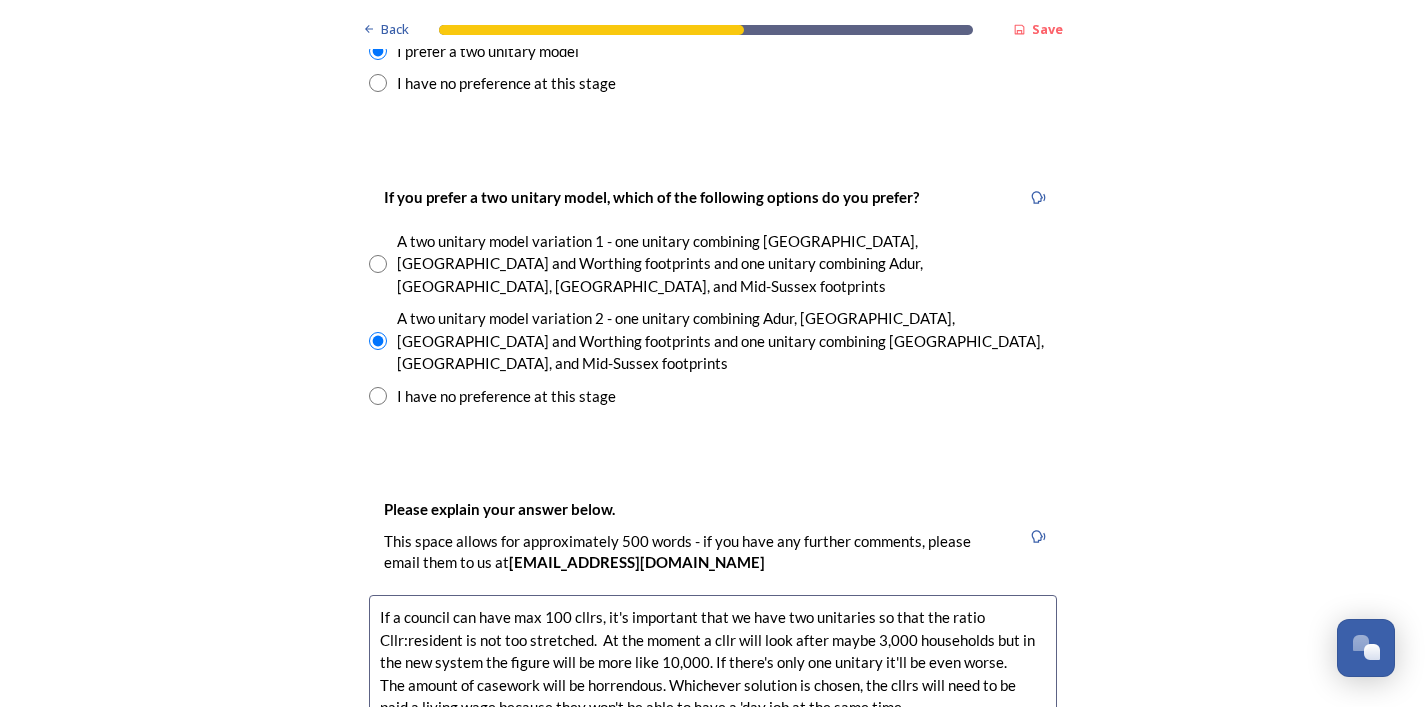click on "If a council can have max 100 cllrs, it's important that we have two unitaries so that the ratio Cllr:resident is not too stretched.  At the moment a cllr will look after maybe 3,000 households but in the new system the figure will be more like 10,000. If there's only one unitary it'll be even worse.
The amount of casework will be horrendous. Whichever solution is chosen, the cllrs will need to be paid a living wage because they won't be able to have a 'day job at the same time." at bounding box center [713, 707] 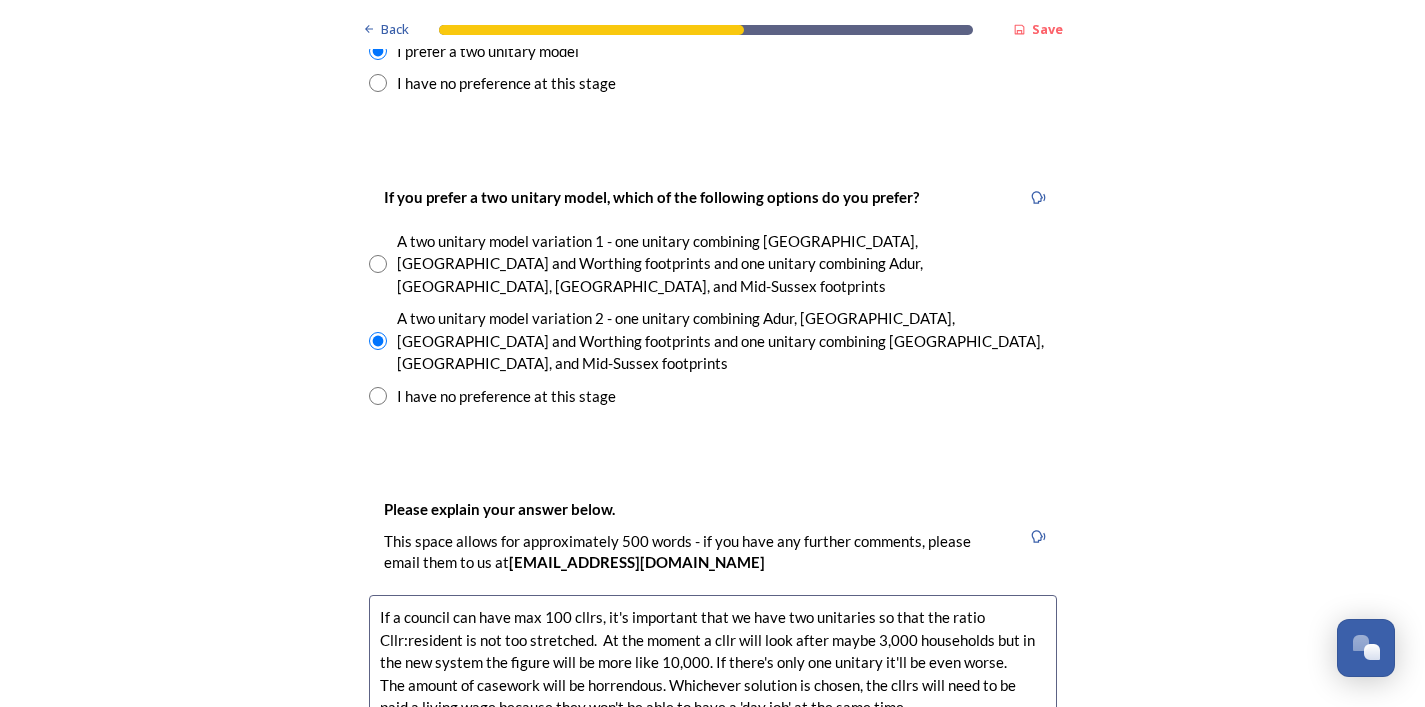 click on "If a council can have max 100 cllrs, it's important that we have two unitaries so that the ratio Cllr:resident is not too stretched.  At the moment a cllr will look after maybe 3,000 households but in the new system the figure will be more like 10,000. If there's only one unitary it'll be even worse.
The amount of casework will be horrendous. Whichever solution is chosen, the cllrs will need to be paid a living wage because they won't be able to have a 'day job' at the same time." at bounding box center (713, 707) 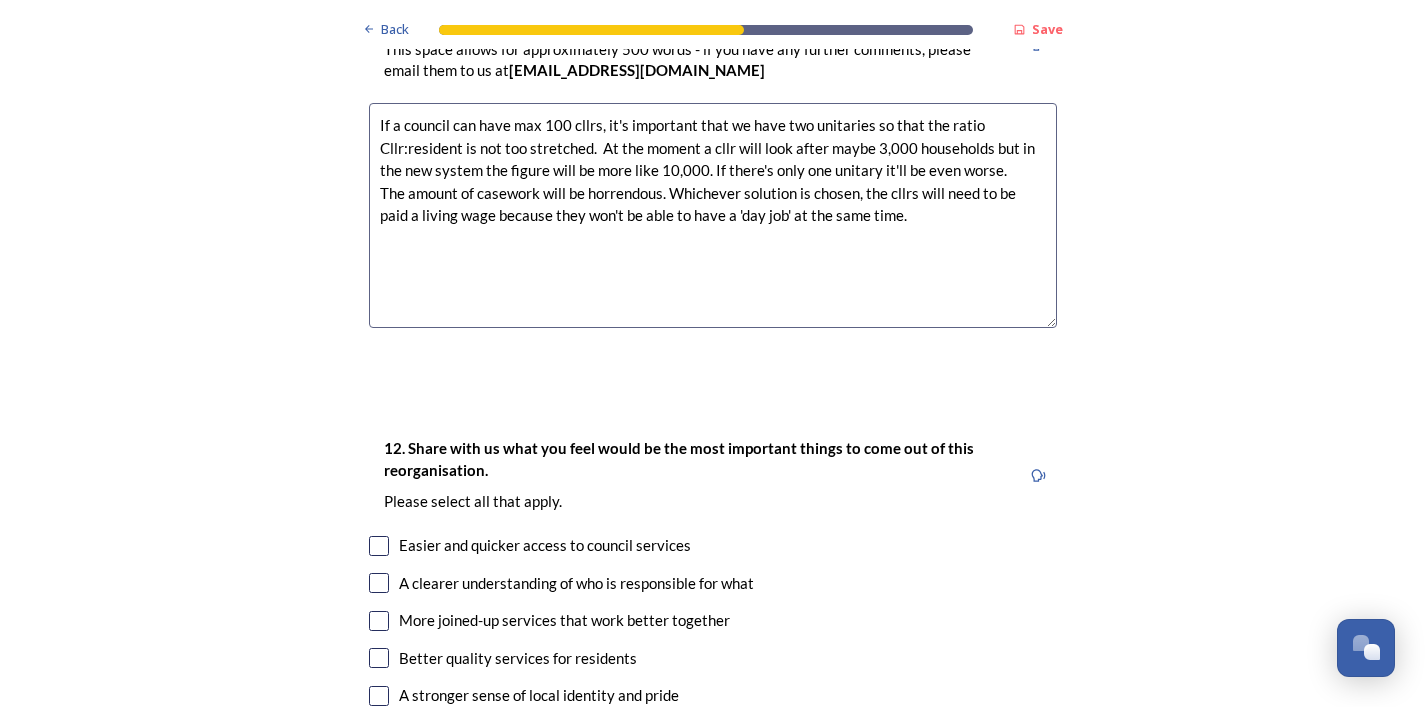scroll, scrollTop: 3358, scrollLeft: 0, axis: vertical 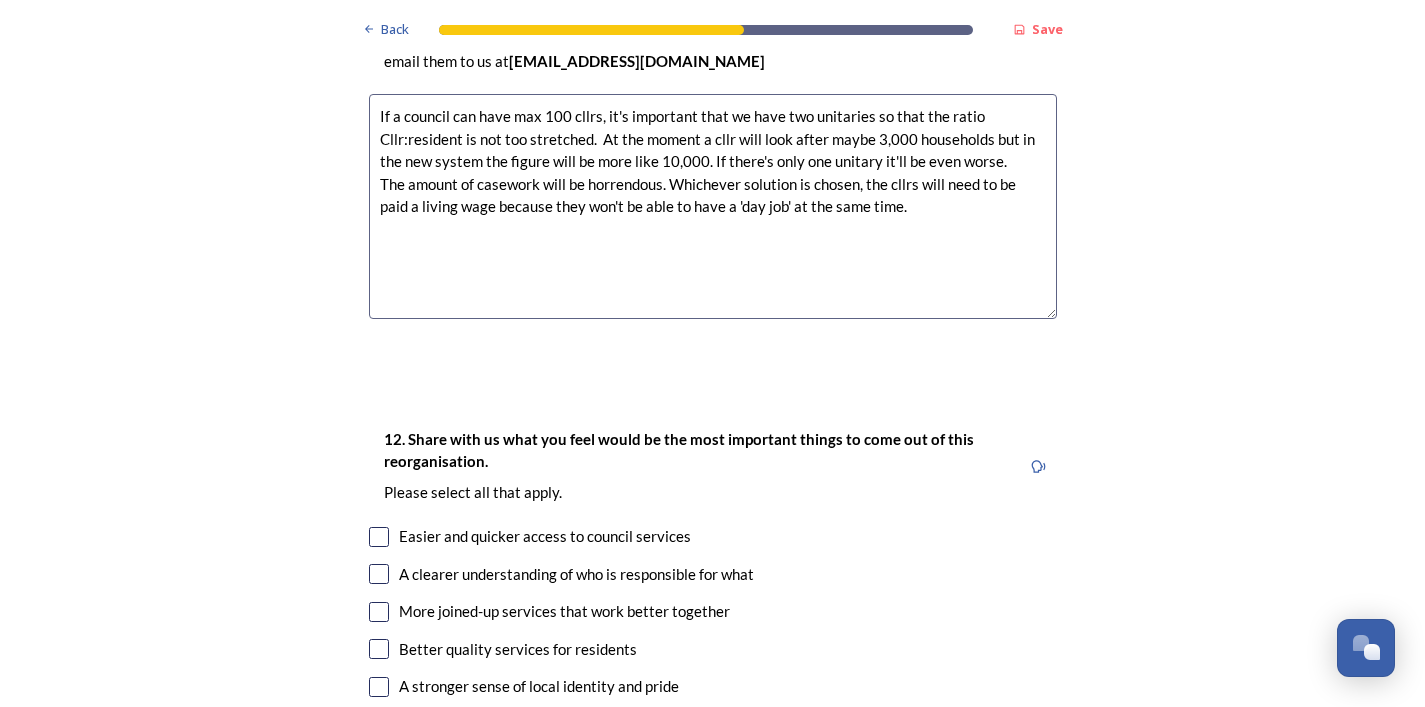 type on "If a council can have max 100 cllrs, it's important that we have two unitaries so that the ratio Cllr:resident is not too stretched.  At the moment a cllr will look after maybe 3,000 households but in the new system the figure will be more like 10,000. If there's only one unitary it'll be even worse.
The amount of casework will be horrendous. Whichever solution is chosen, the cllrs will need to be paid a living wage because they won't be able to have a 'day job' at the same time." 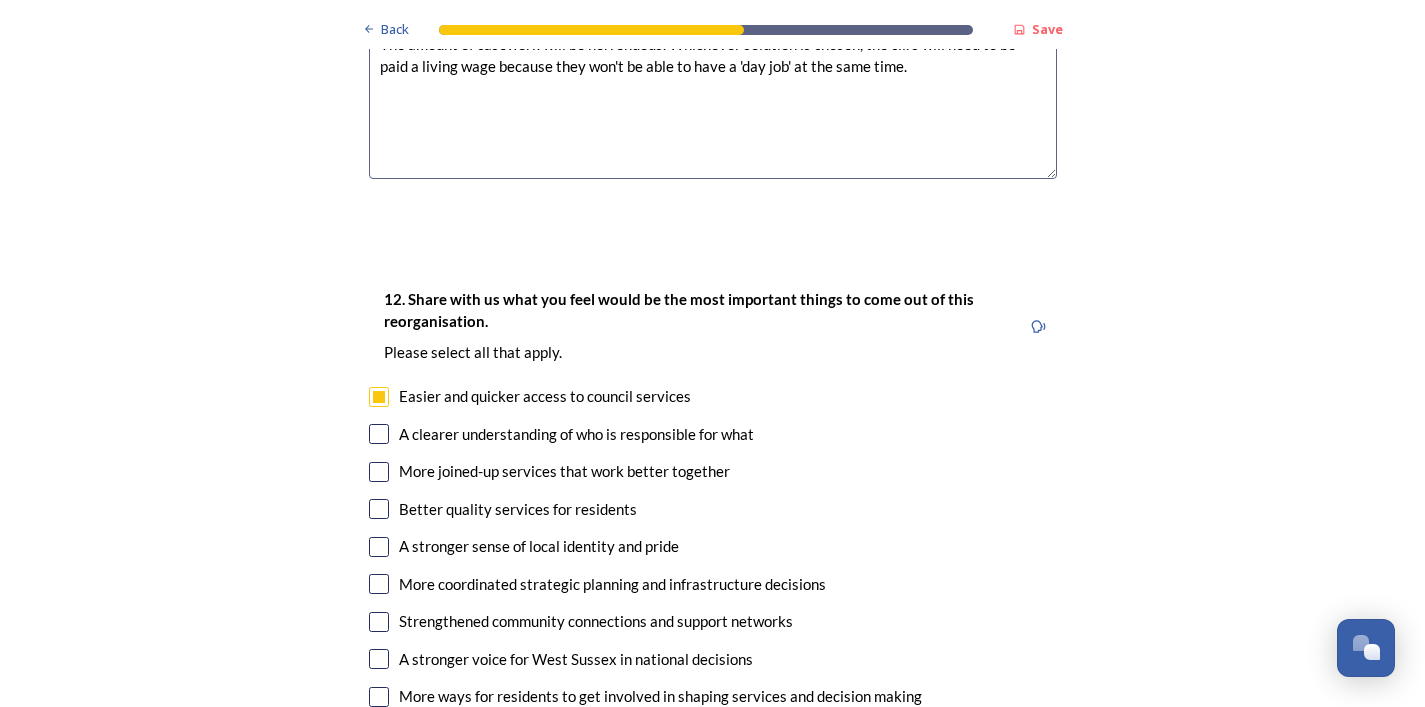 scroll, scrollTop: 3507, scrollLeft: 0, axis: vertical 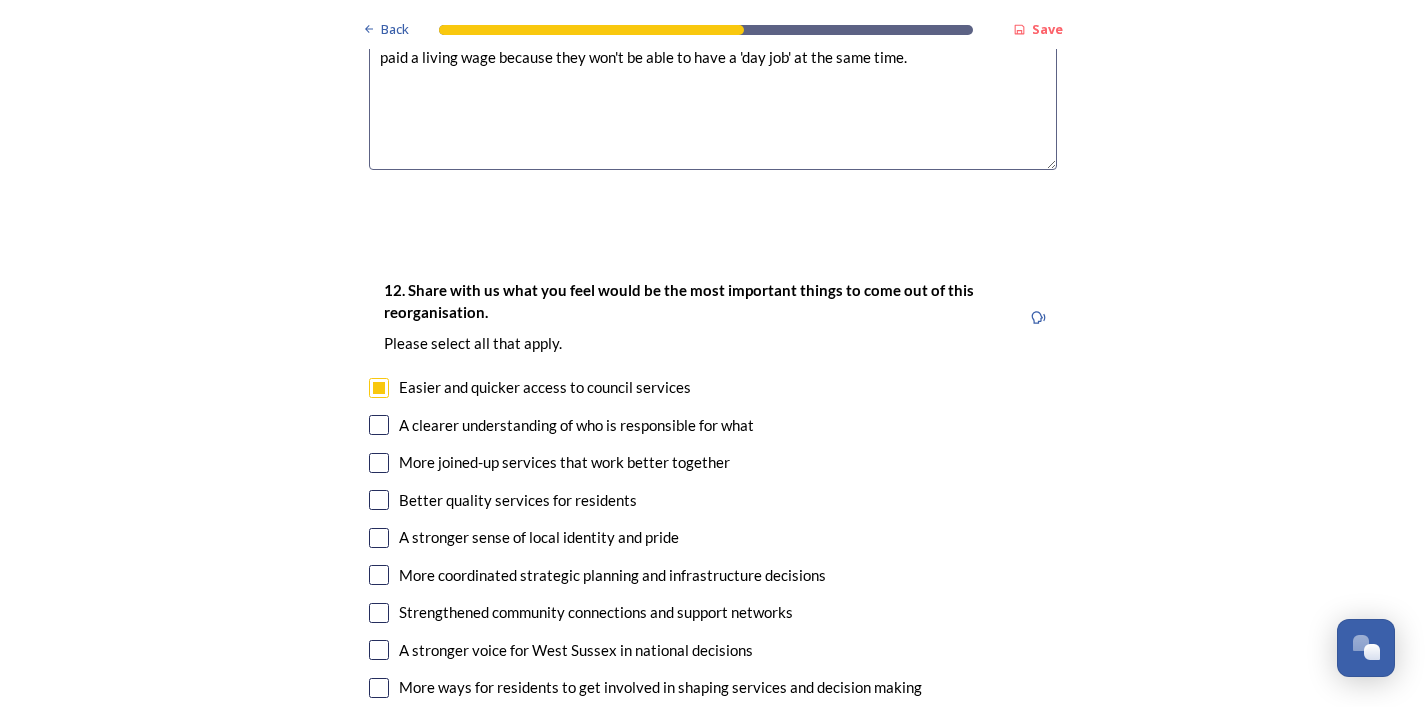 click at bounding box center [379, 388] 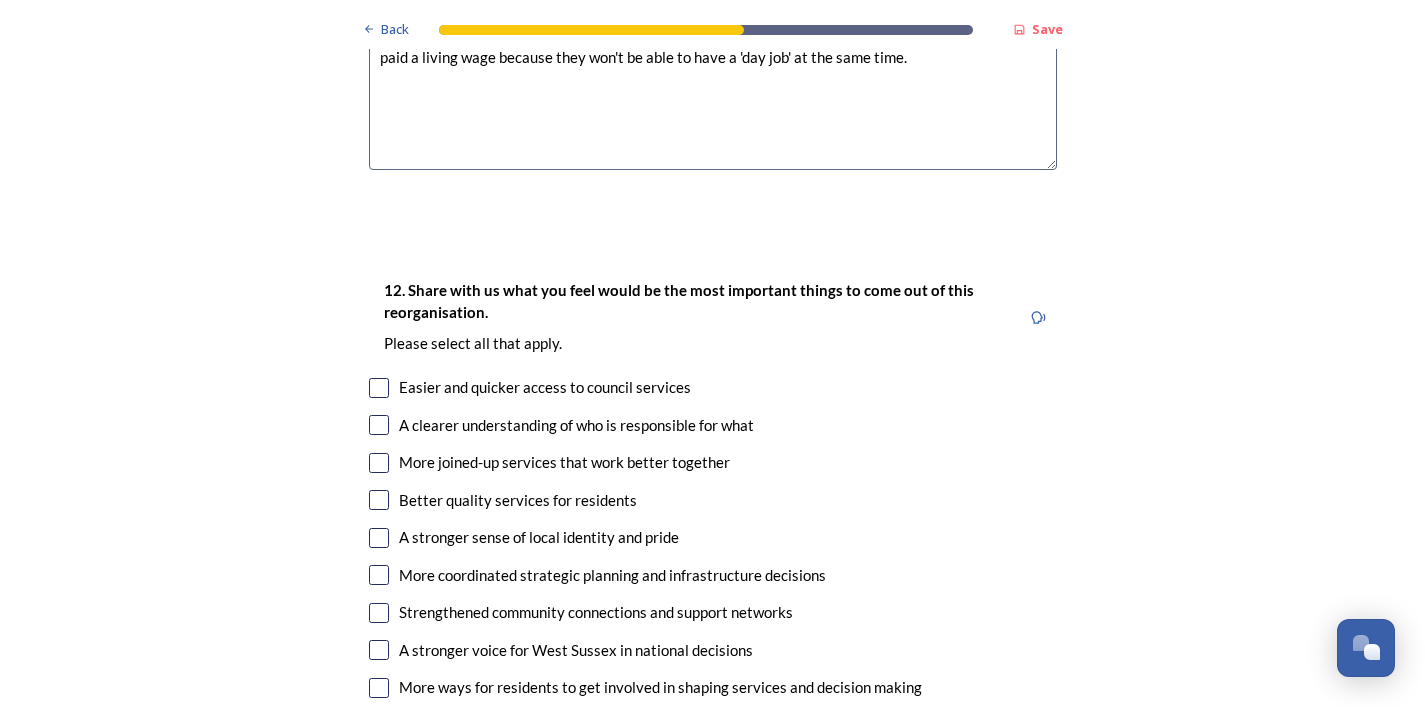 click at bounding box center (379, 463) 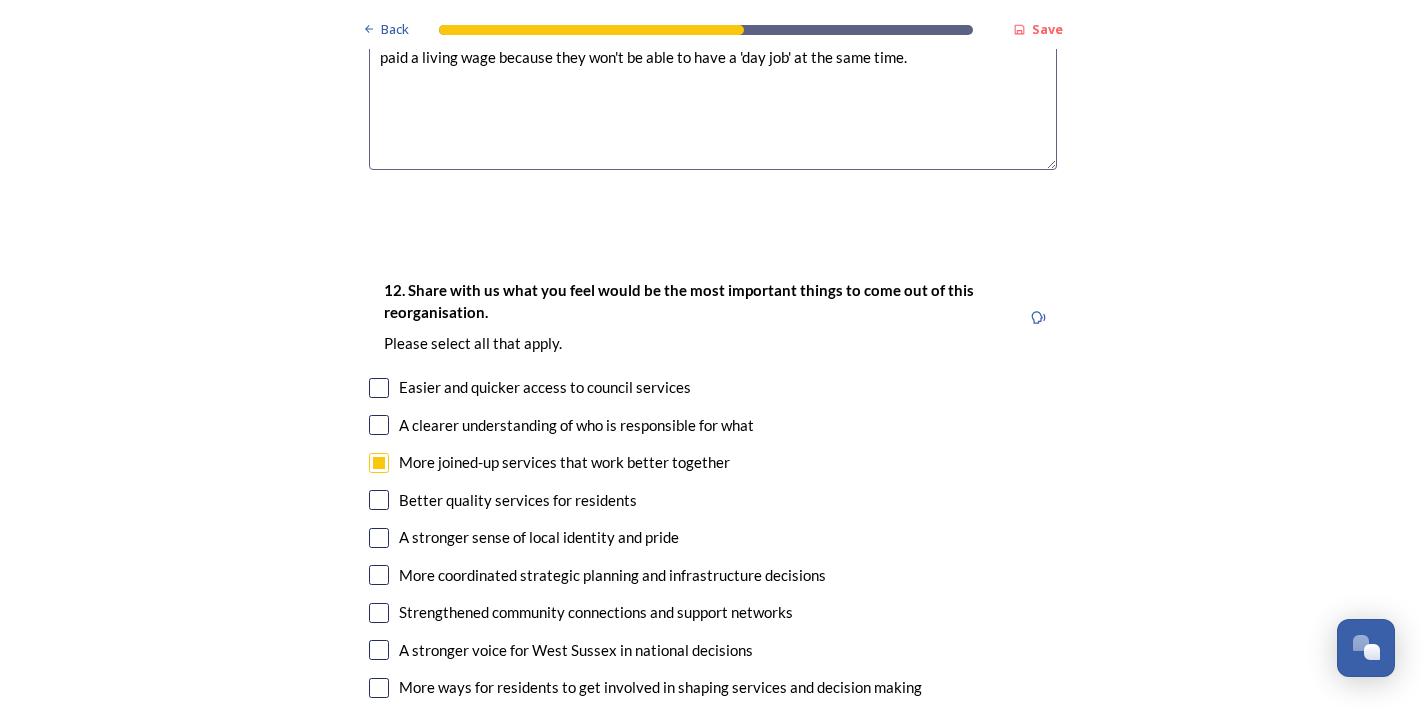 click at bounding box center [379, 575] 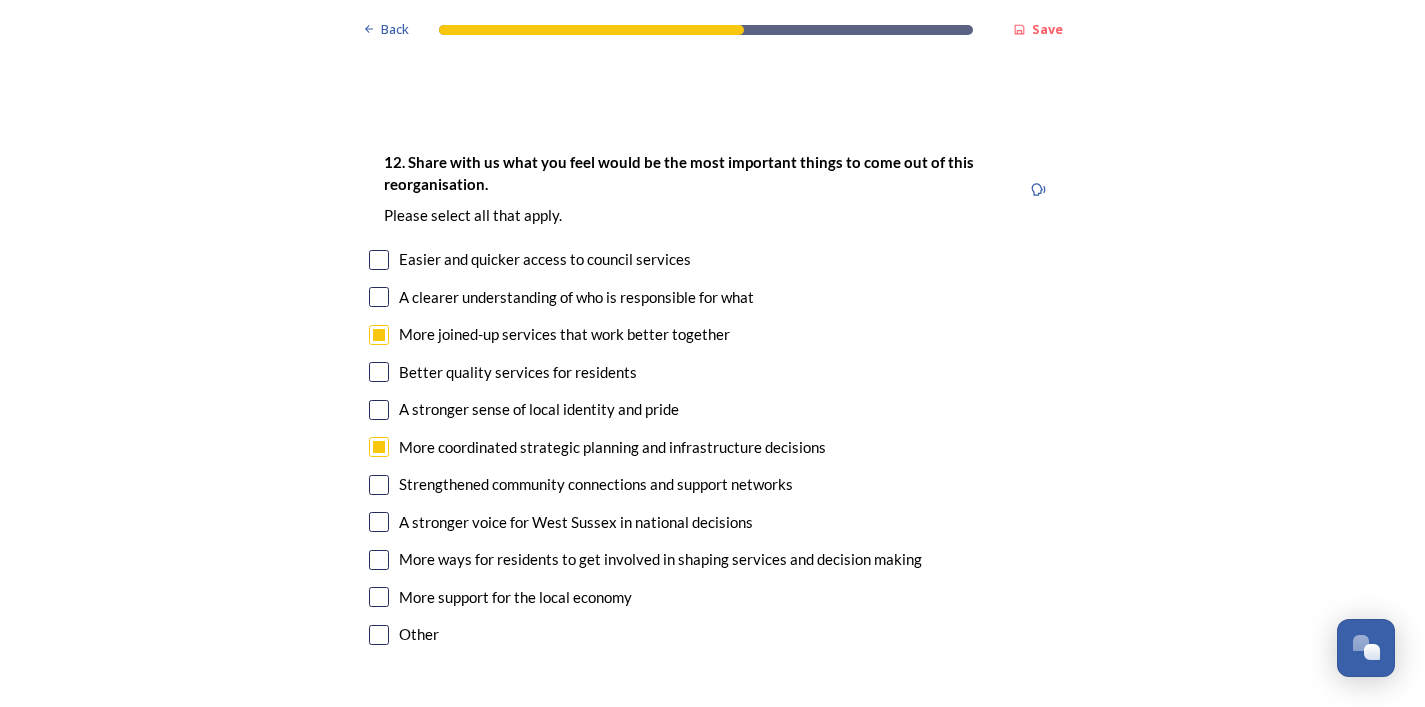 scroll, scrollTop: 3641, scrollLeft: 0, axis: vertical 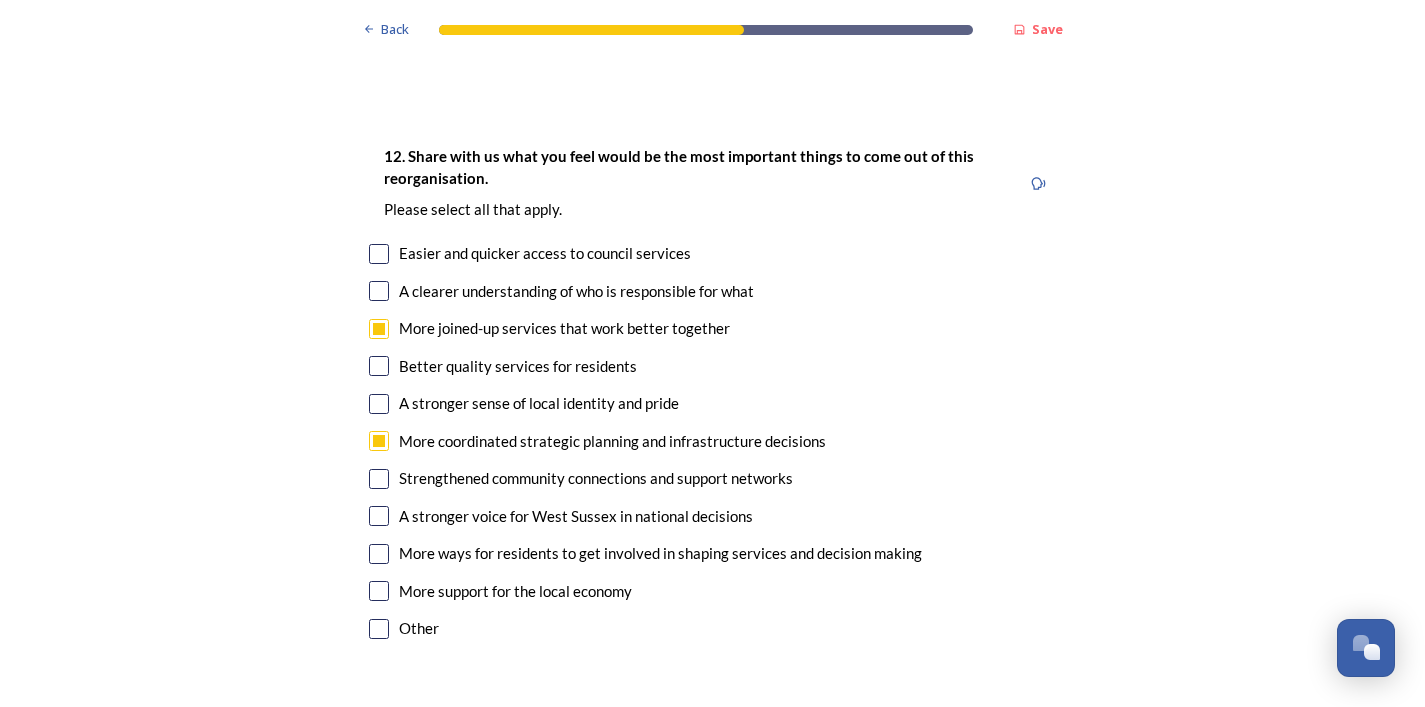 click at bounding box center (379, 629) 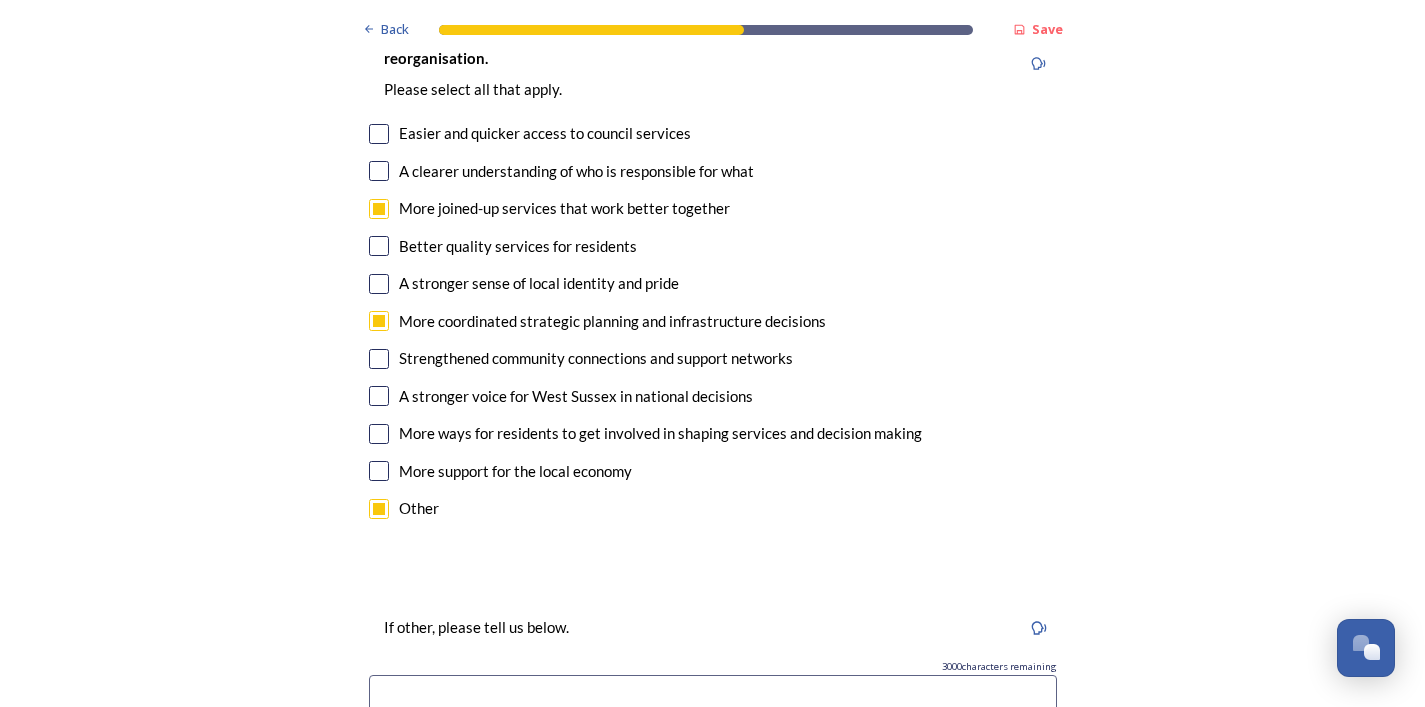 scroll, scrollTop: 3781, scrollLeft: 0, axis: vertical 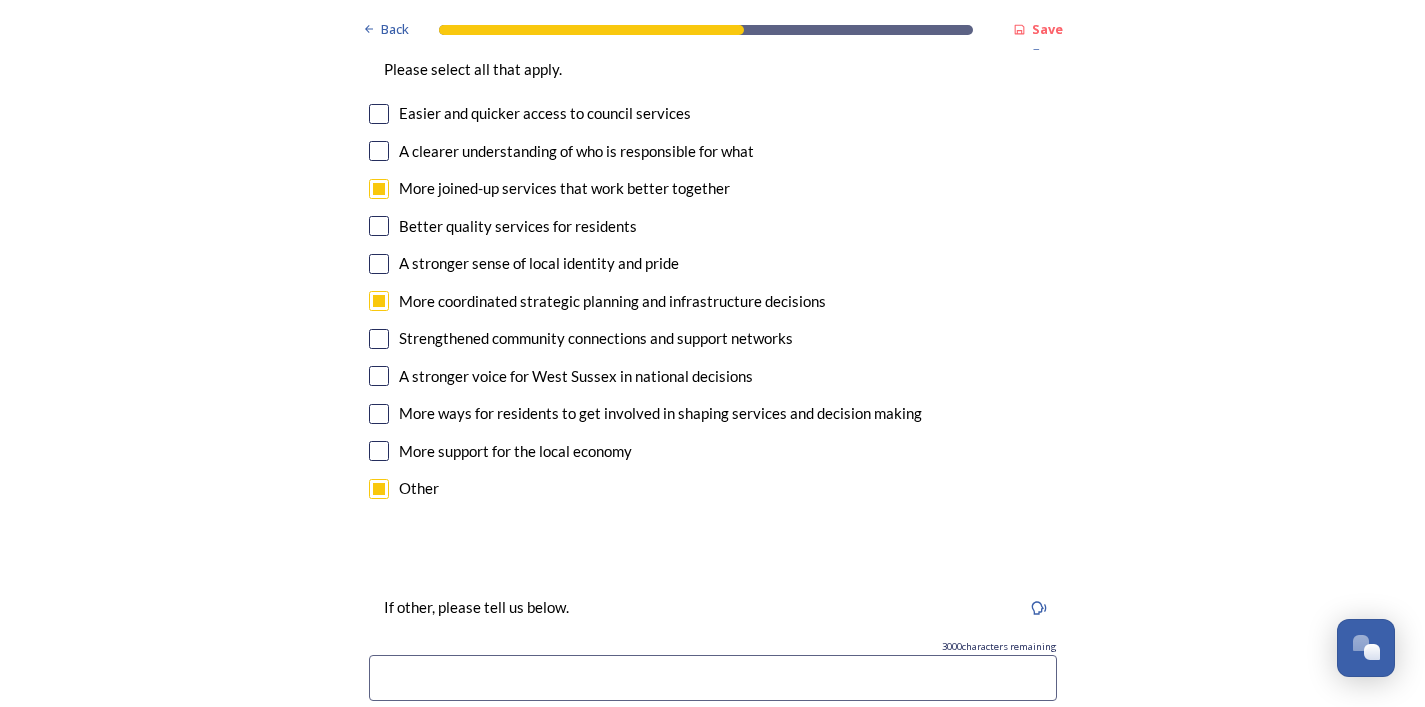 click at bounding box center [713, 678] 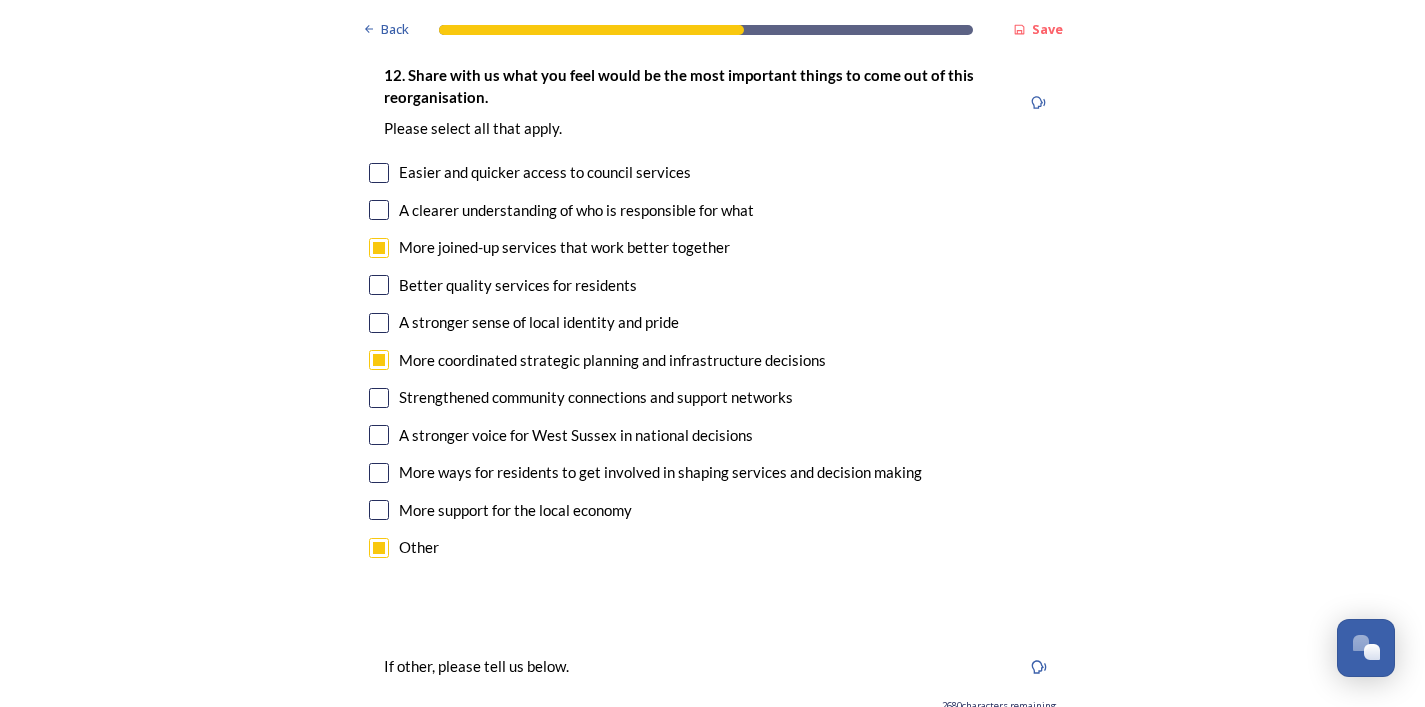 scroll, scrollTop: 3718, scrollLeft: 0, axis: vertical 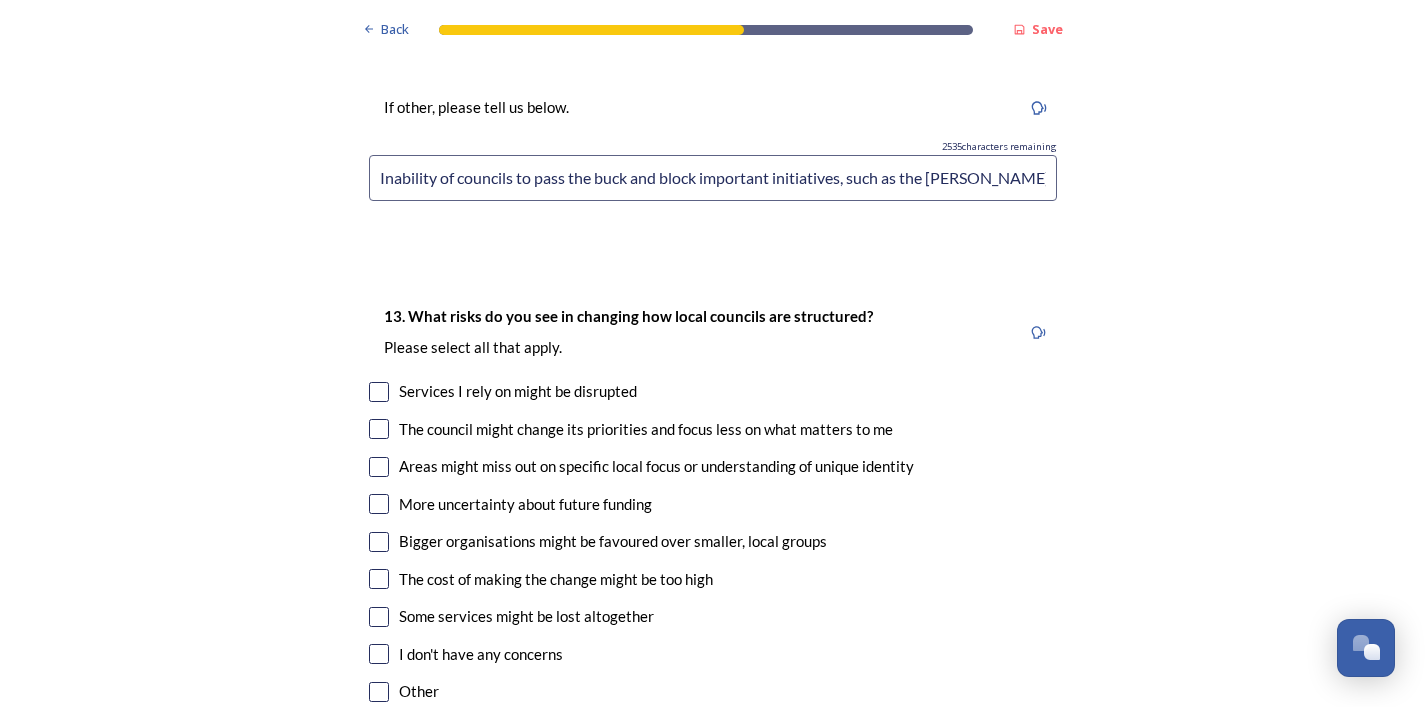 type on "Inability of councils to pass the buck and block important initiatives, such as the Burgess Hill to Haywards Heath cycleway.  Inability of WSCC to focus all the money and trials in the west of the county (dial-a-ride buses, school streets, active travel schemes,...) so a fairer share-out of the money across the county. Inability of WSCC to block yellow lines or take two or more years to allow them, having lost the paperwork & asked for it all to be sent again." 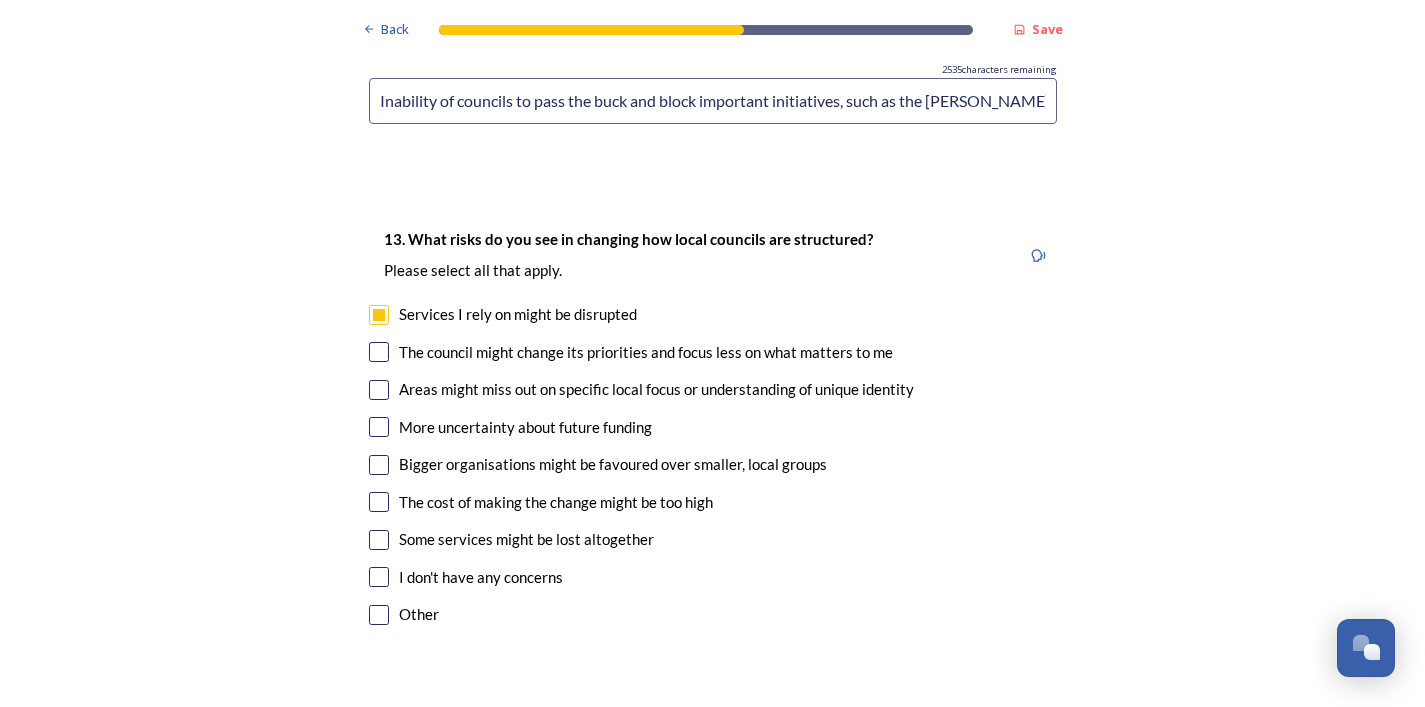 scroll, scrollTop: 4370, scrollLeft: 0, axis: vertical 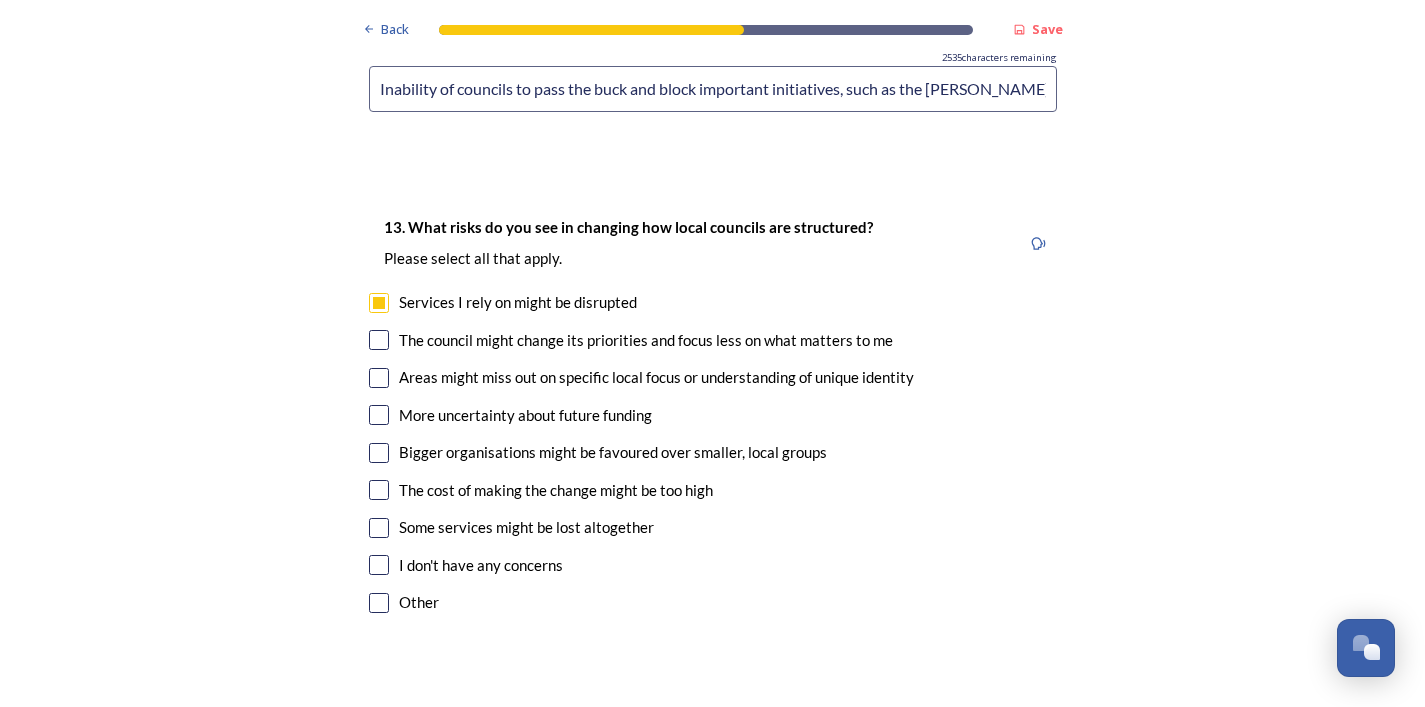 click at bounding box center (379, 490) 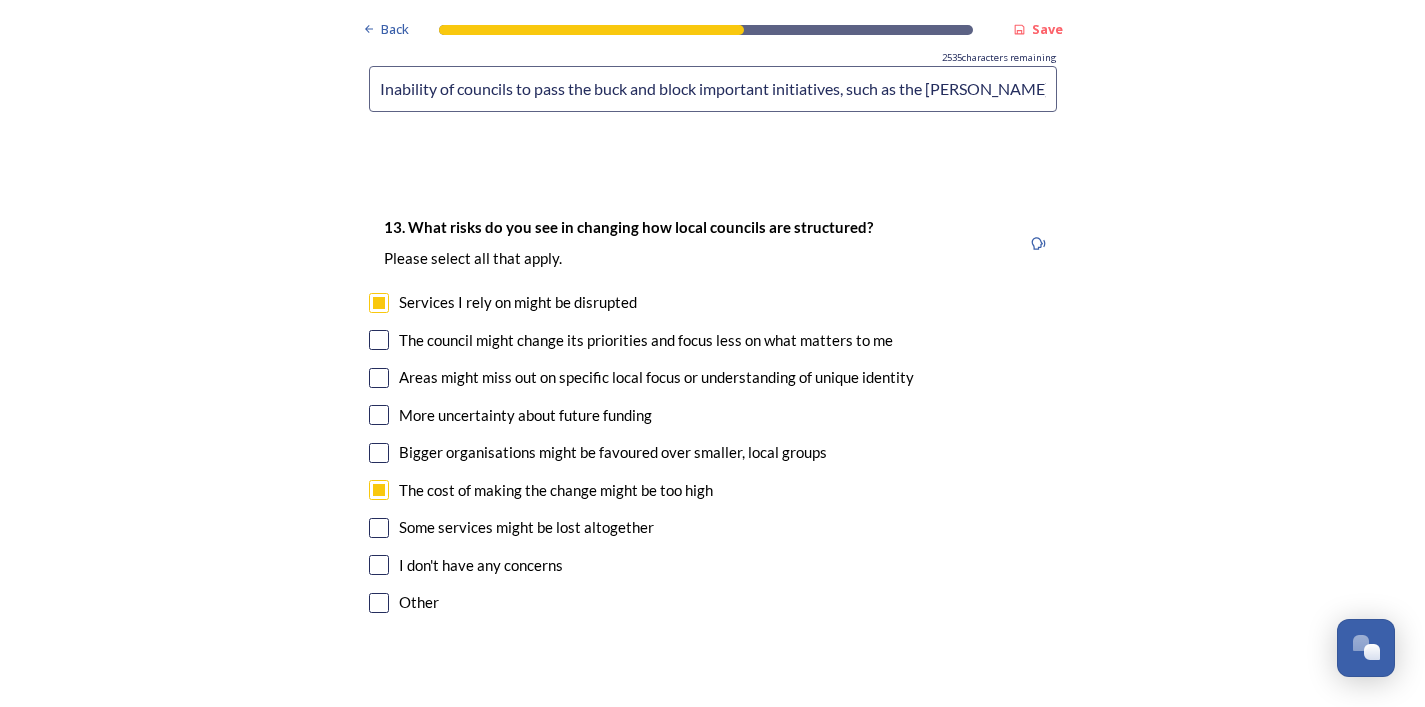 click at bounding box center [379, 378] 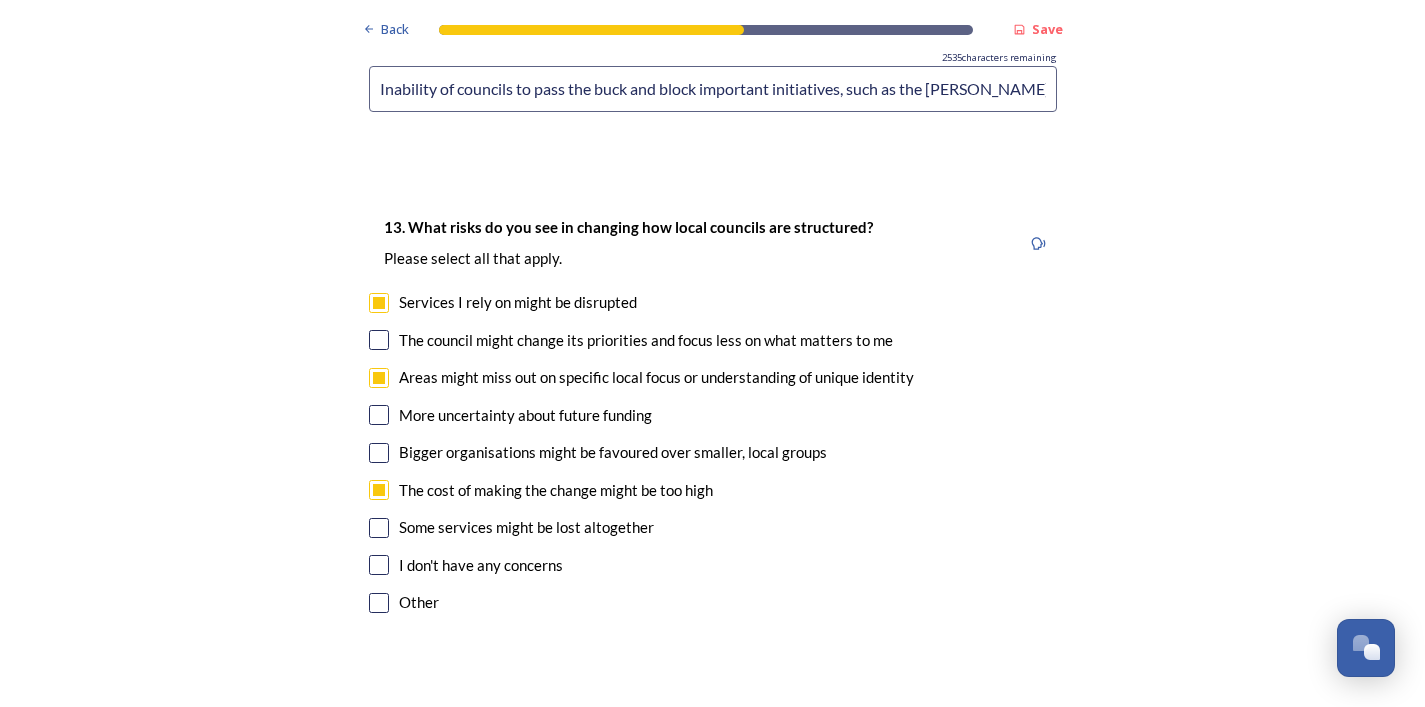 click at bounding box center [379, 603] 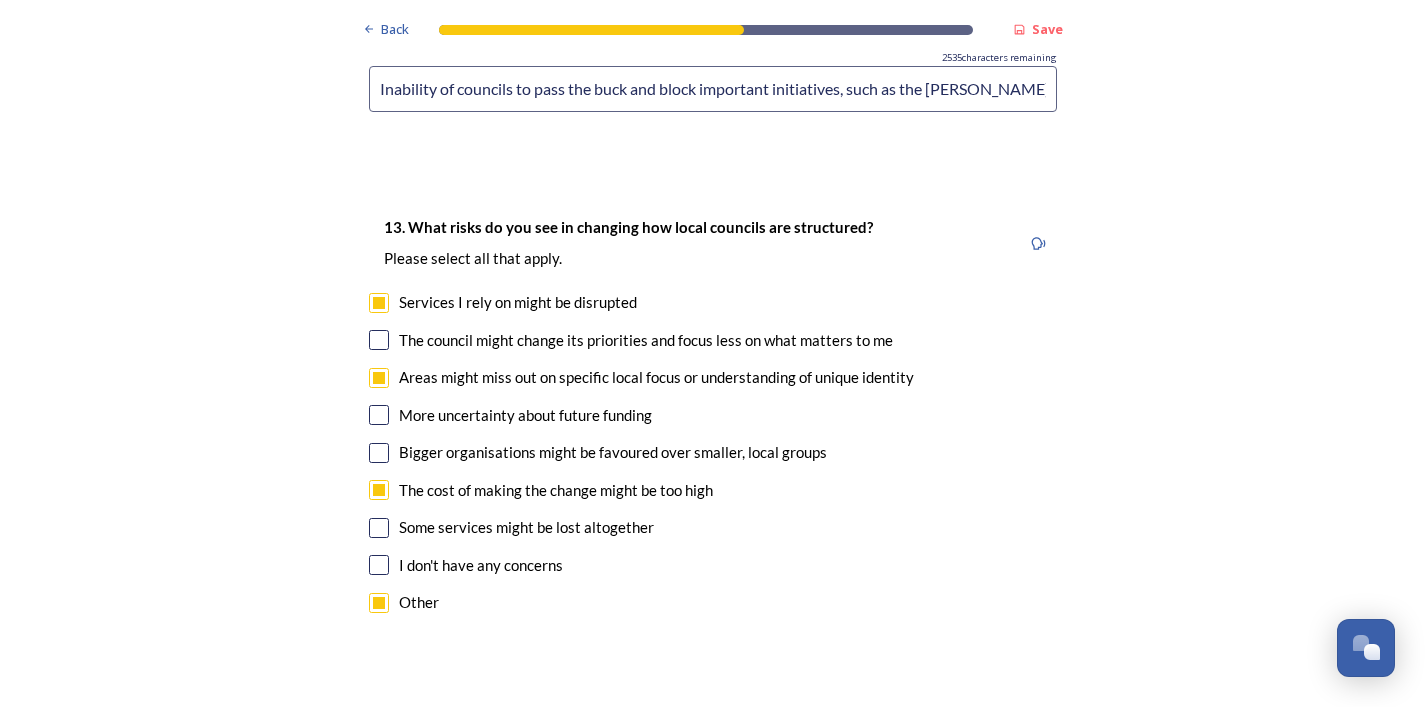 click at bounding box center [713, 792] 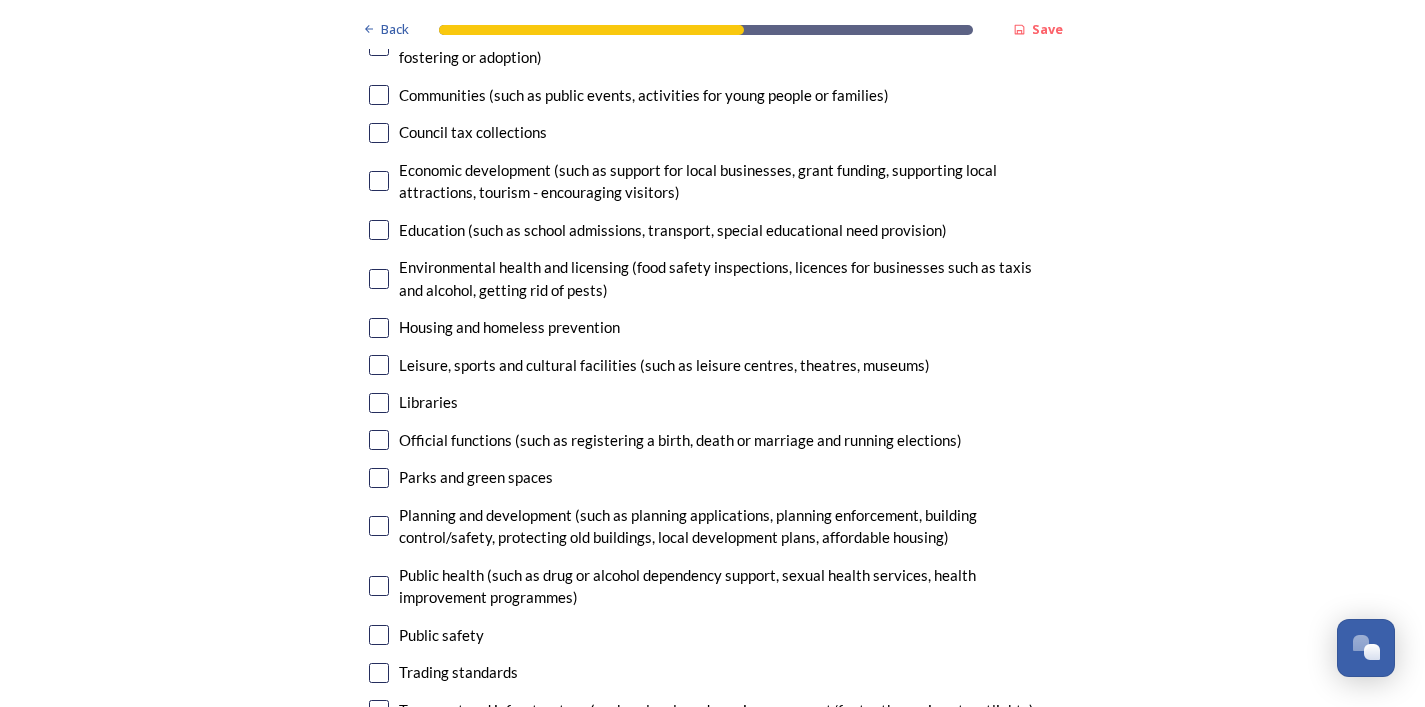 scroll, scrollTop: 5434, scrollLeft: 0, axis: vertical 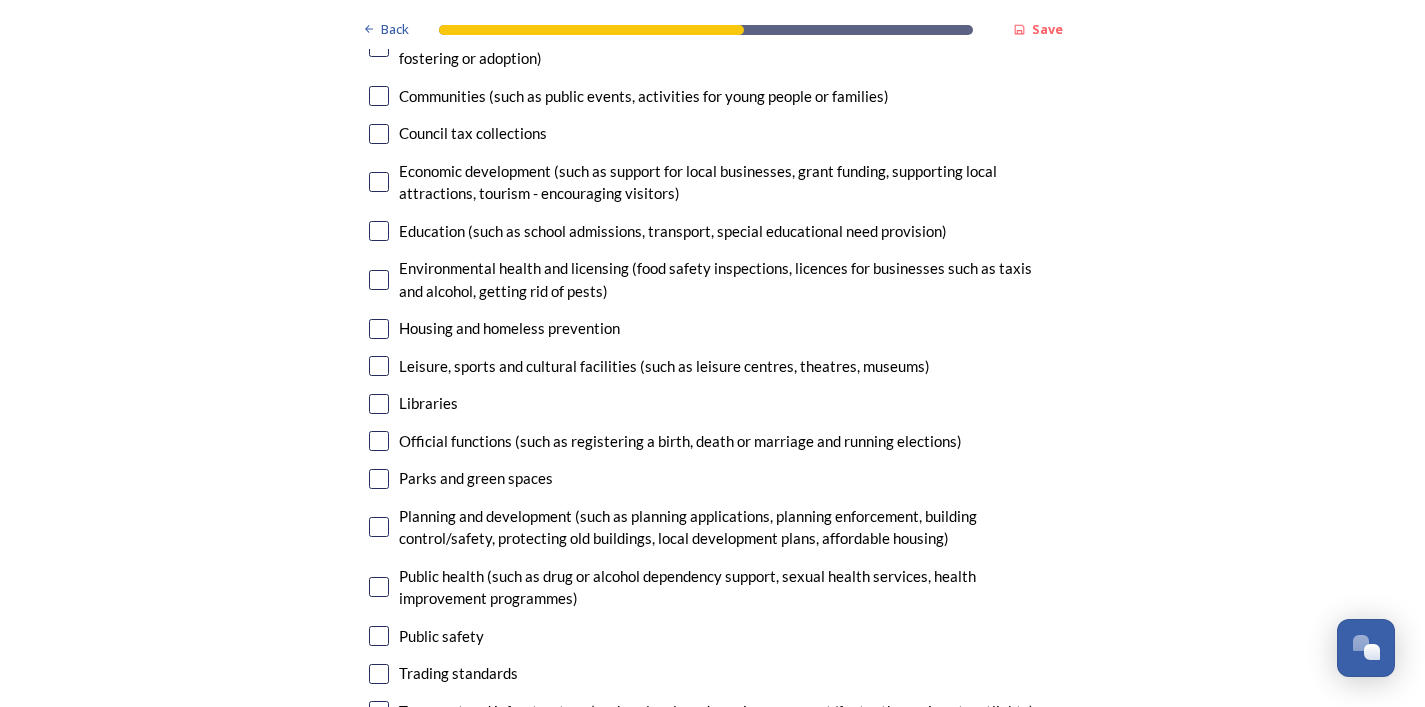 type on "Less democracy. Decisions being taken further from the citizen. Difficulty getting people to stand for election when they have to look after such a big area. Erosion of public trust in local politicians as they are so far away." 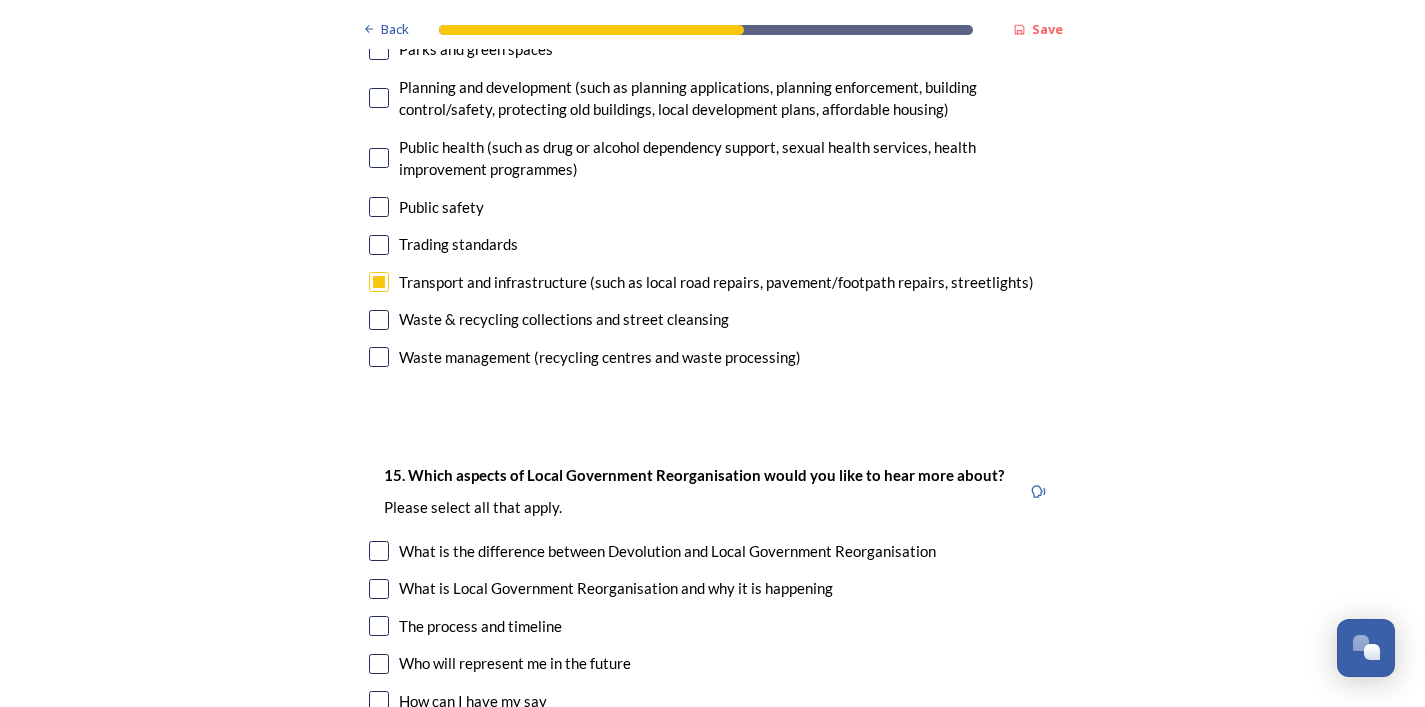 scroll, scrollTop: 5865, scrollLeft: 0, axis: vertical 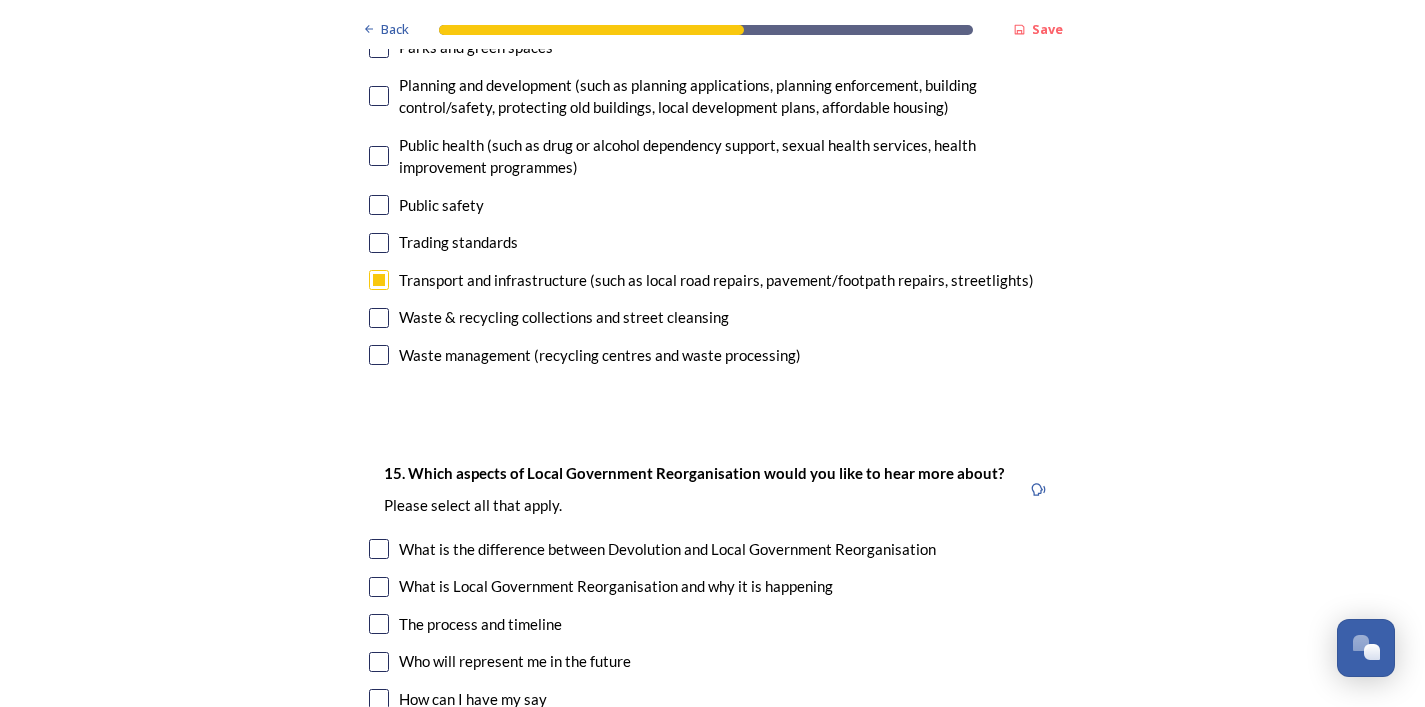 click on "Who will represent me in the future" at bounding box center (713, 661) 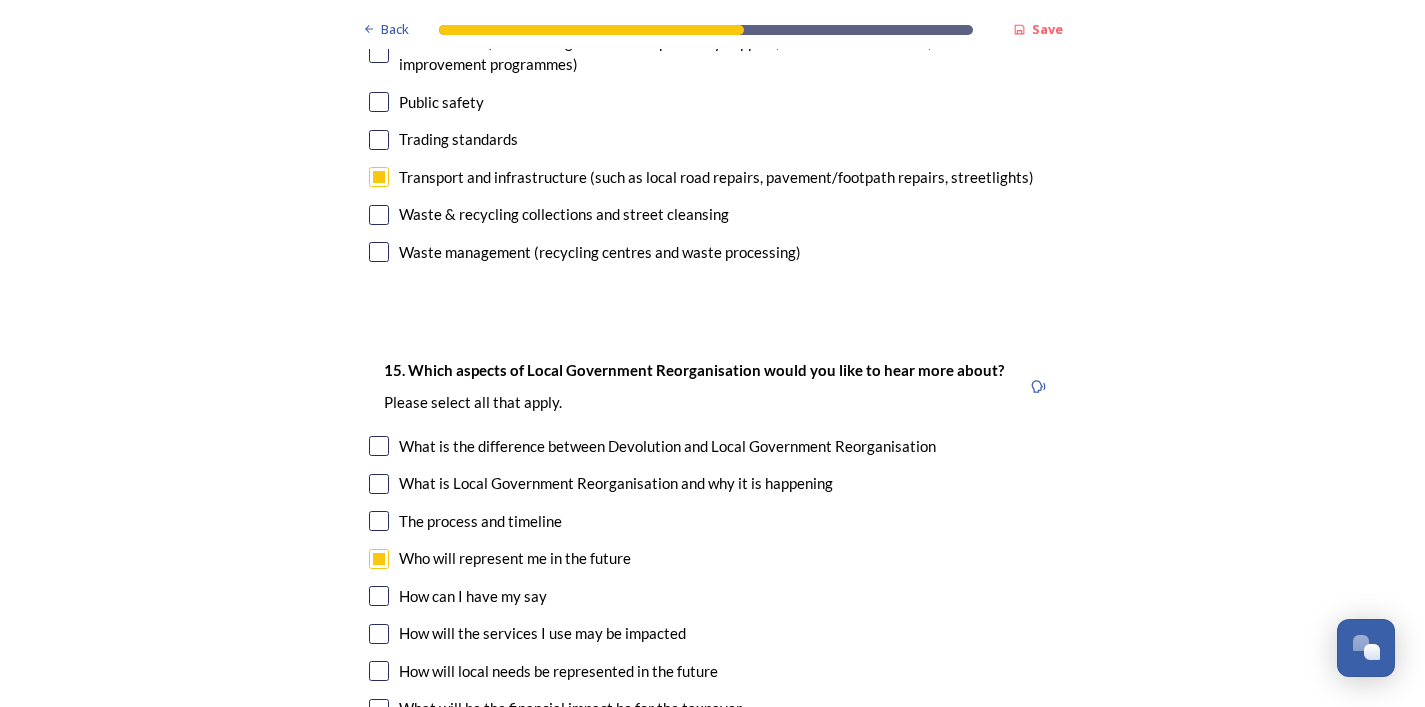 scroll, scrollTop: 5969, scrollLeft: 0, axis: vertical 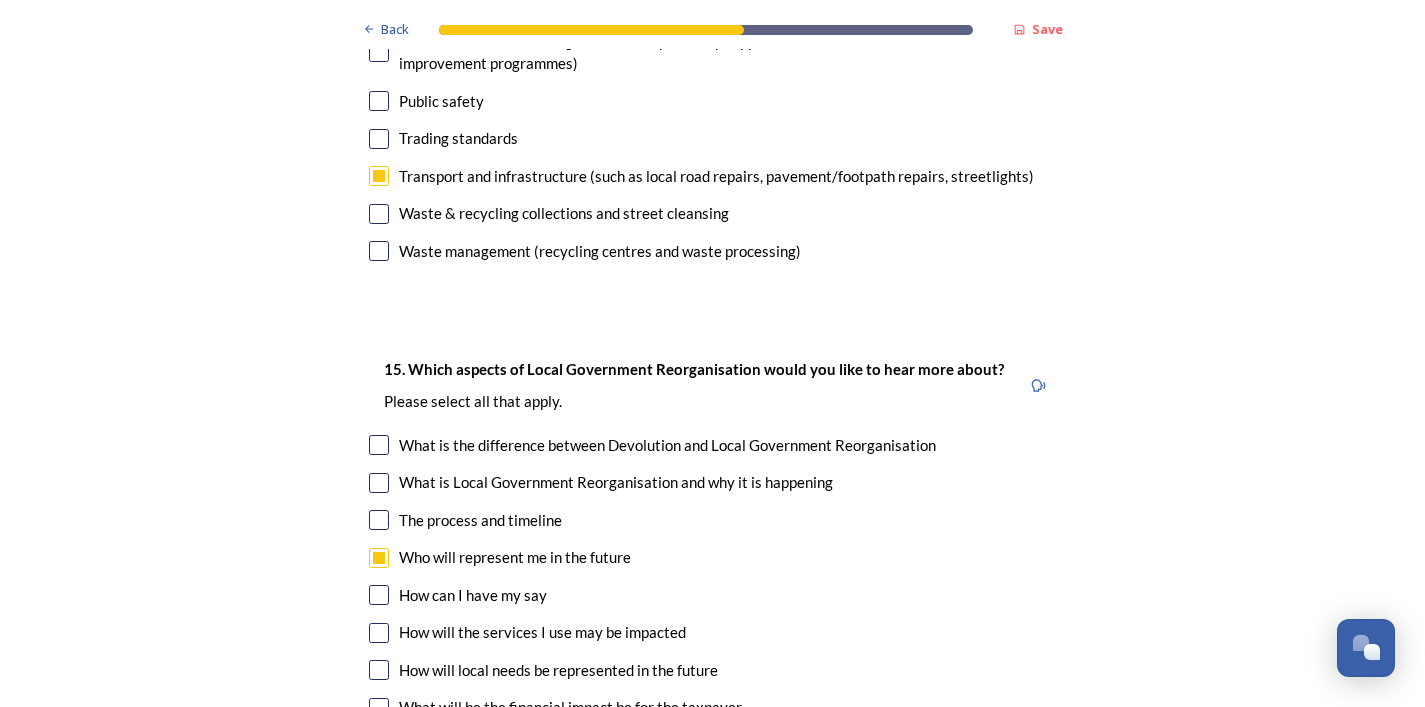 click at bounding box center [379, 558] 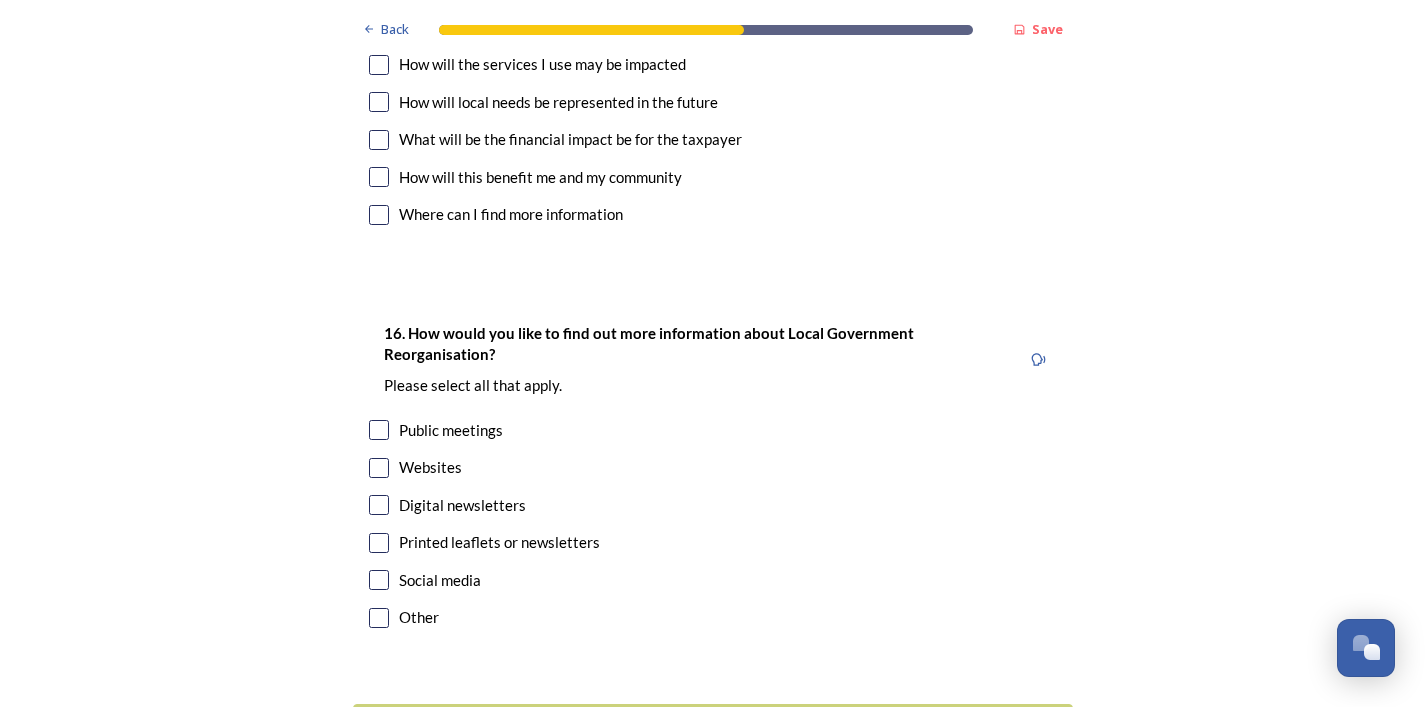 scroll, scrollTop: 6536, scrollLeft: 0, axis: vertical 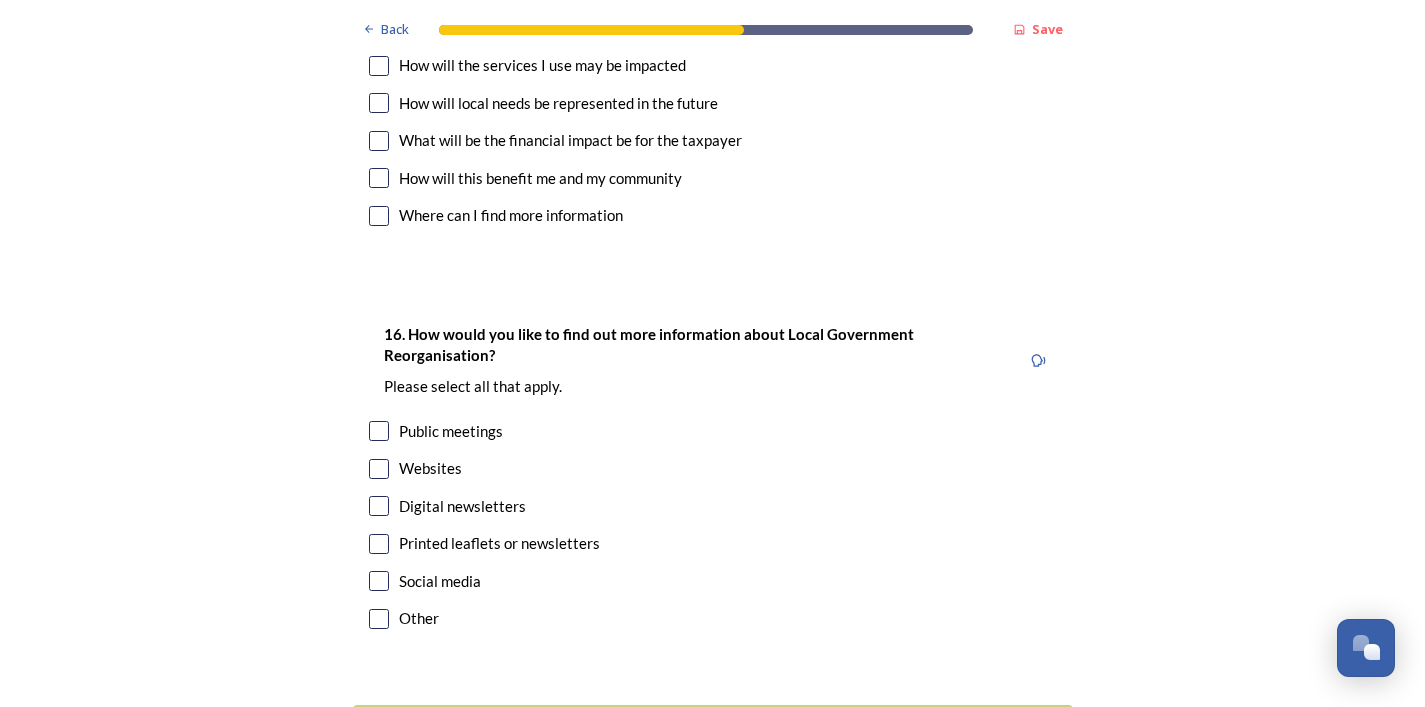 click at bounding box center [379, 431] 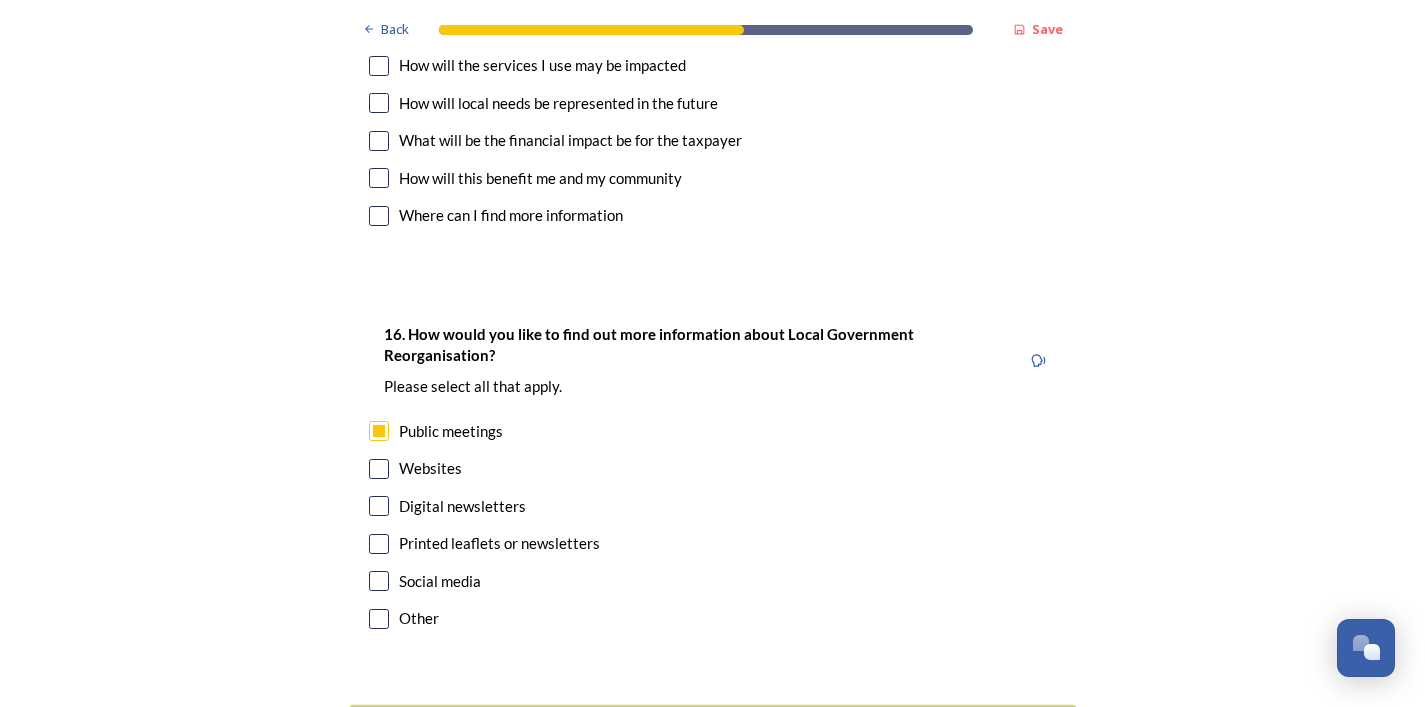 click on "Continue" at bounding box center (698, 729) 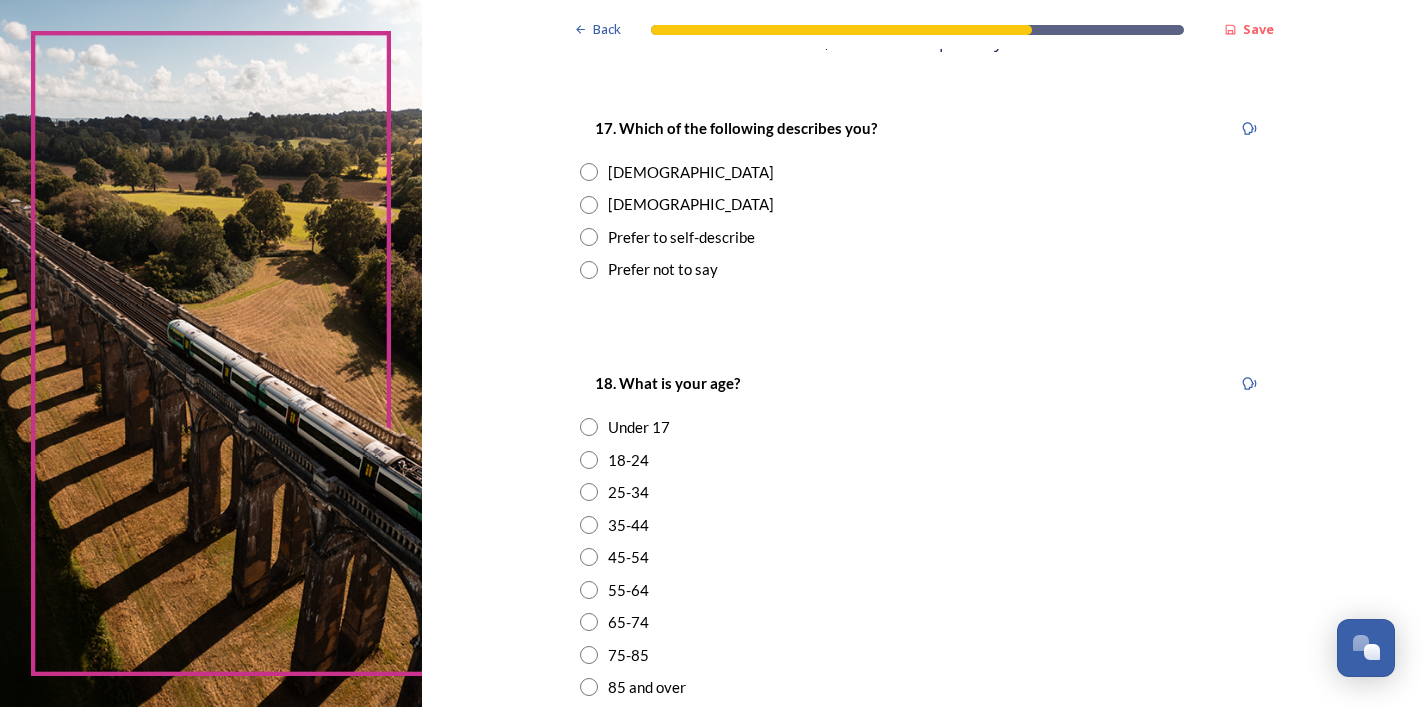 scroll, scrollTop: 315, scrollLeft: 0, axis: vertical 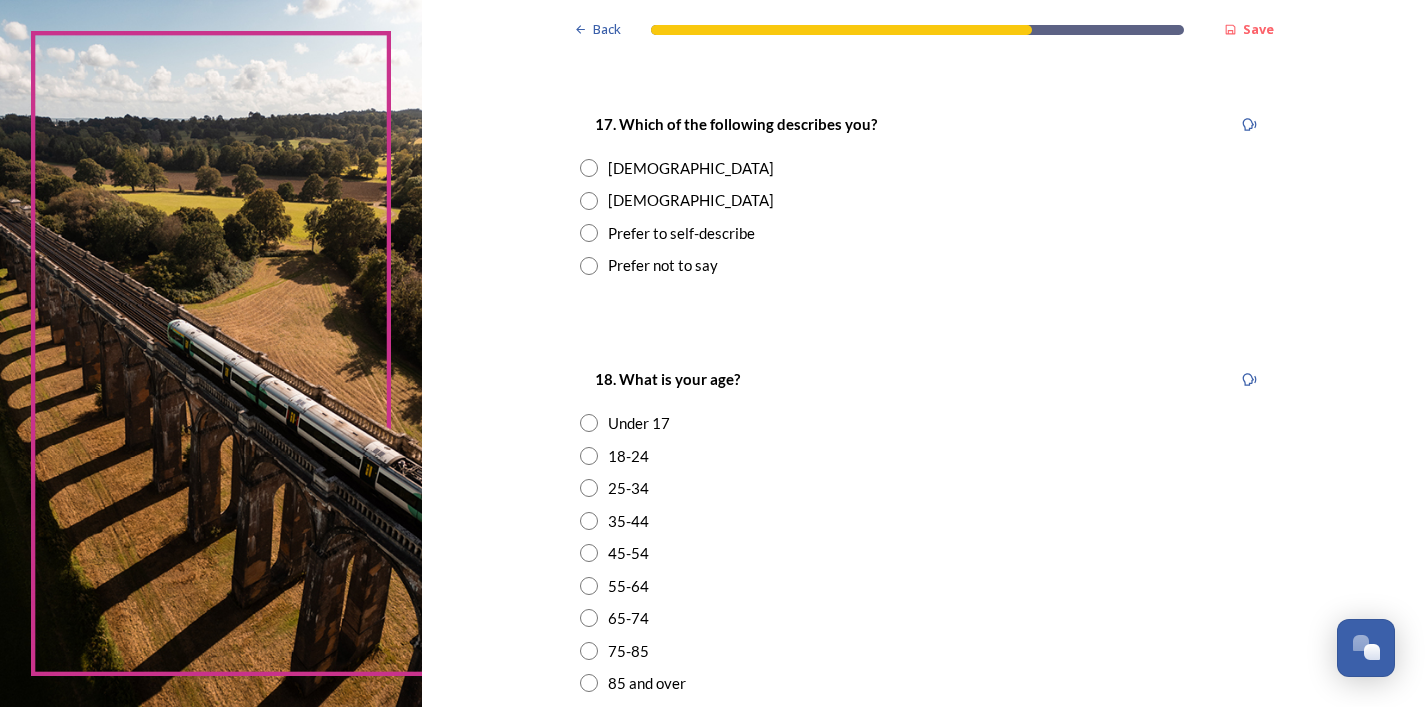 click at bounding box center (589, 168) 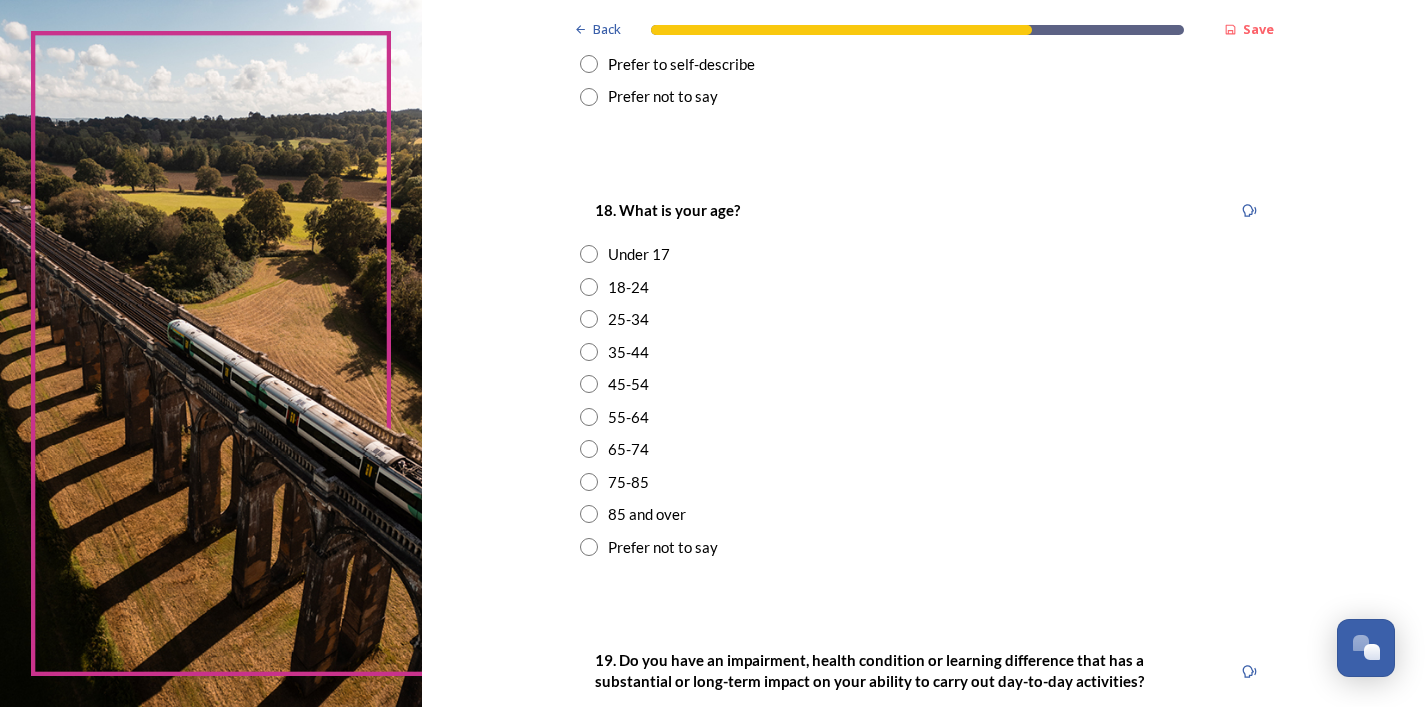scroll, scrollTop: 507, scrollLeft: 0, axis: vertical 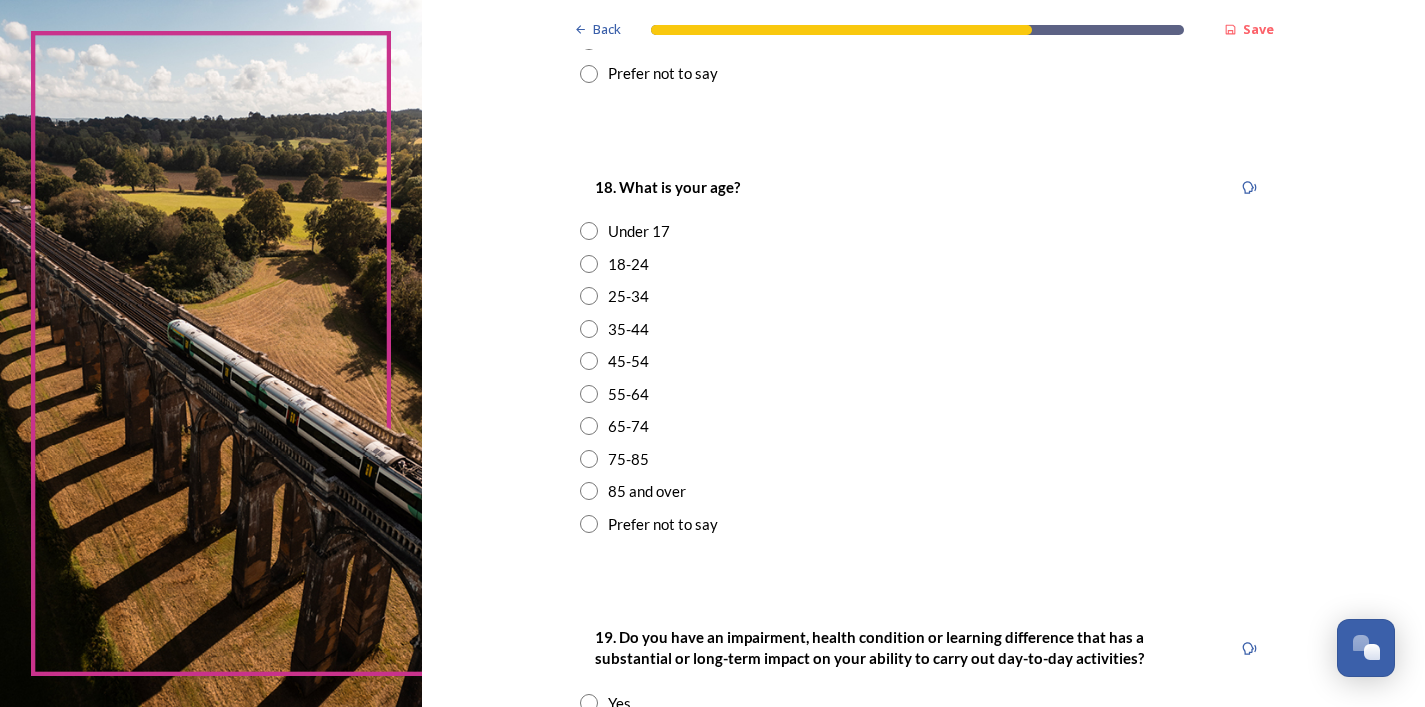click at bounding box center [589, 426] 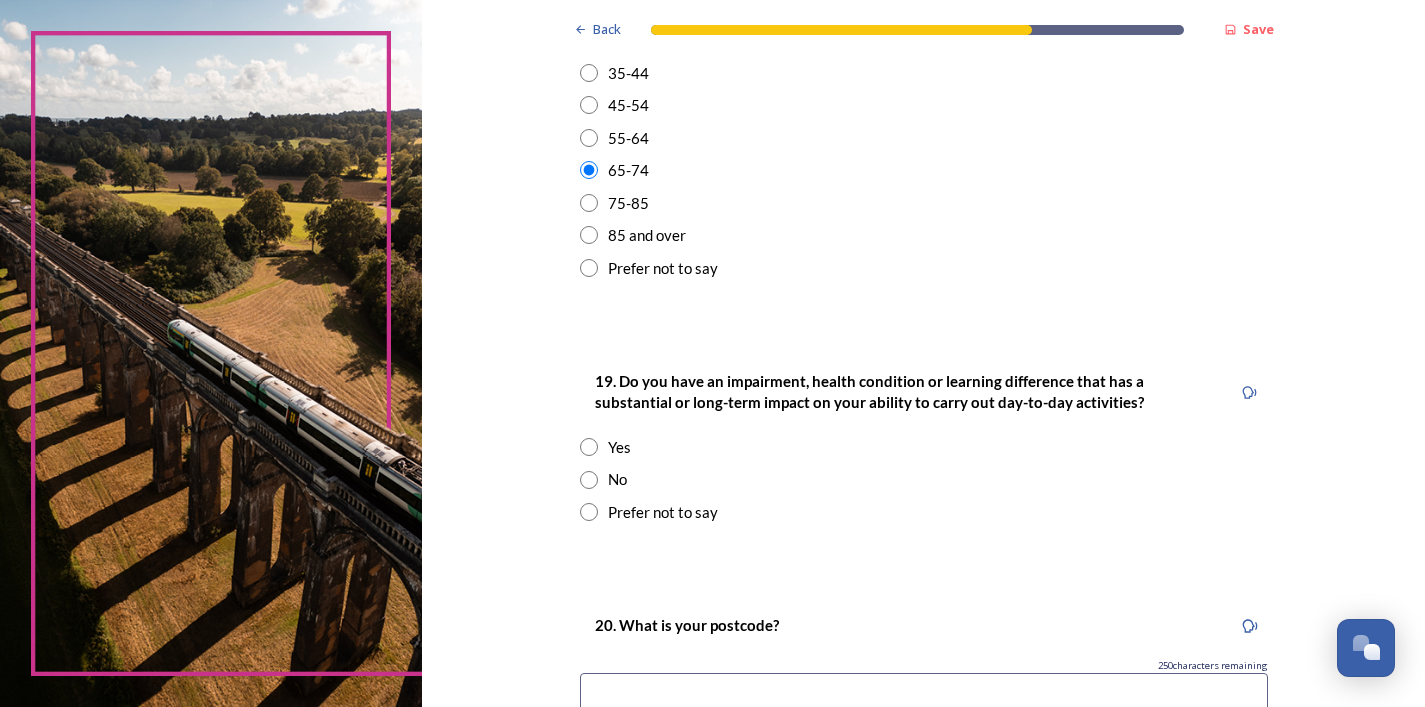 scroll, scrollTop: 777, scrollLeft: 0, axis: vertical 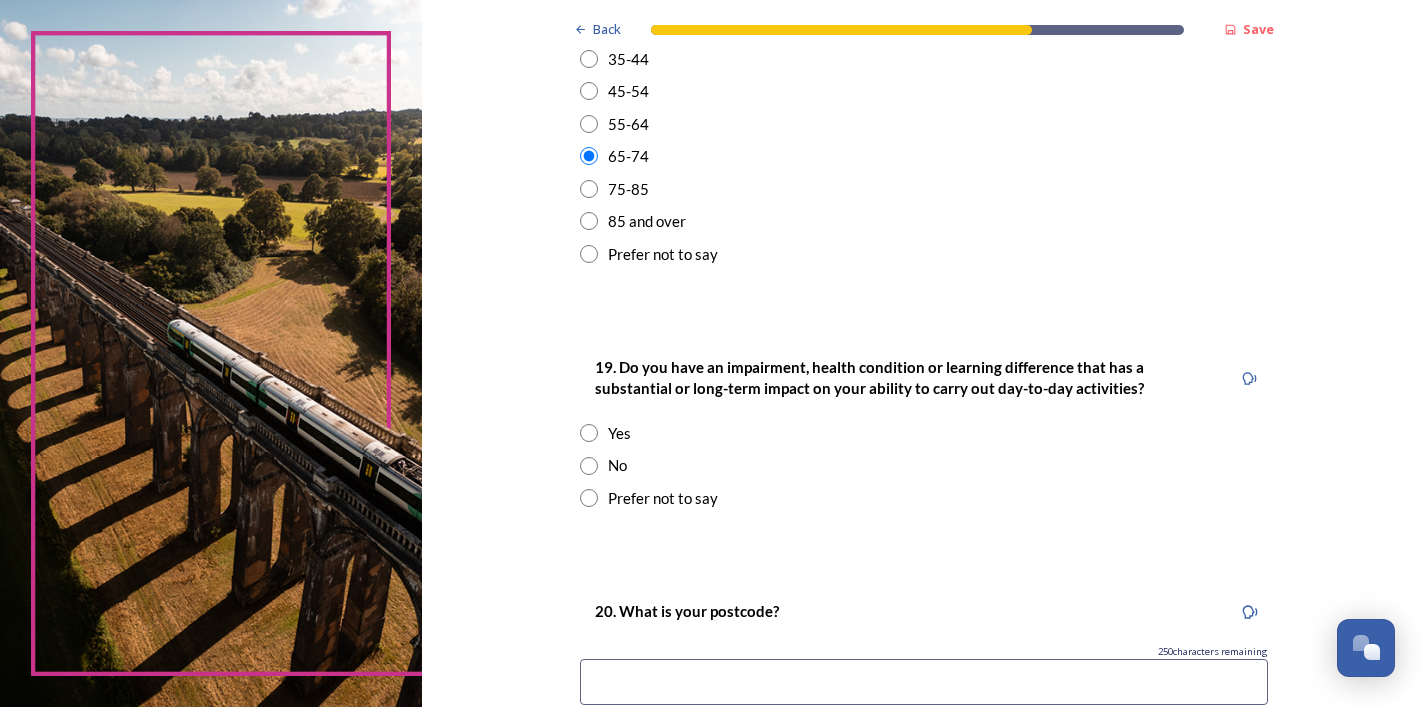 click at bounding box center (589, 466) 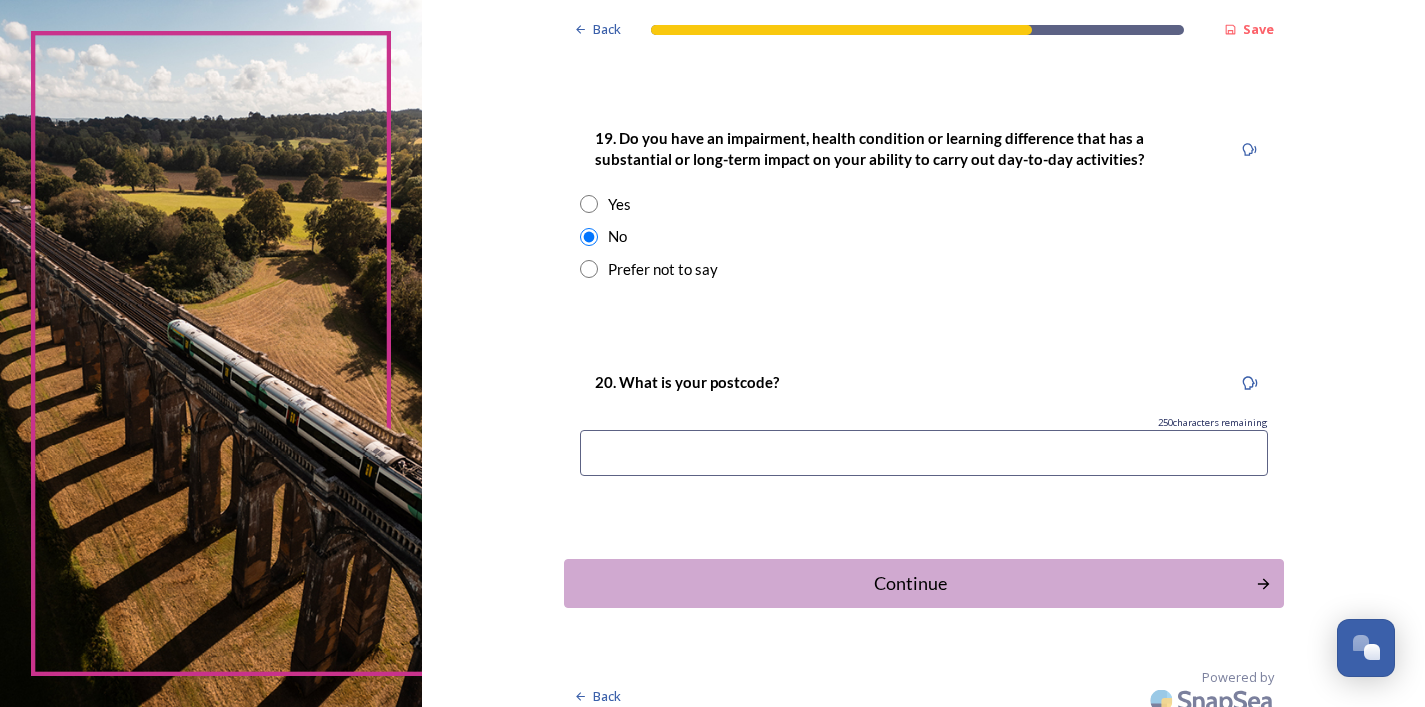 scroll, scrollTop: 1005, scrollLeft: 0, axis: vertical 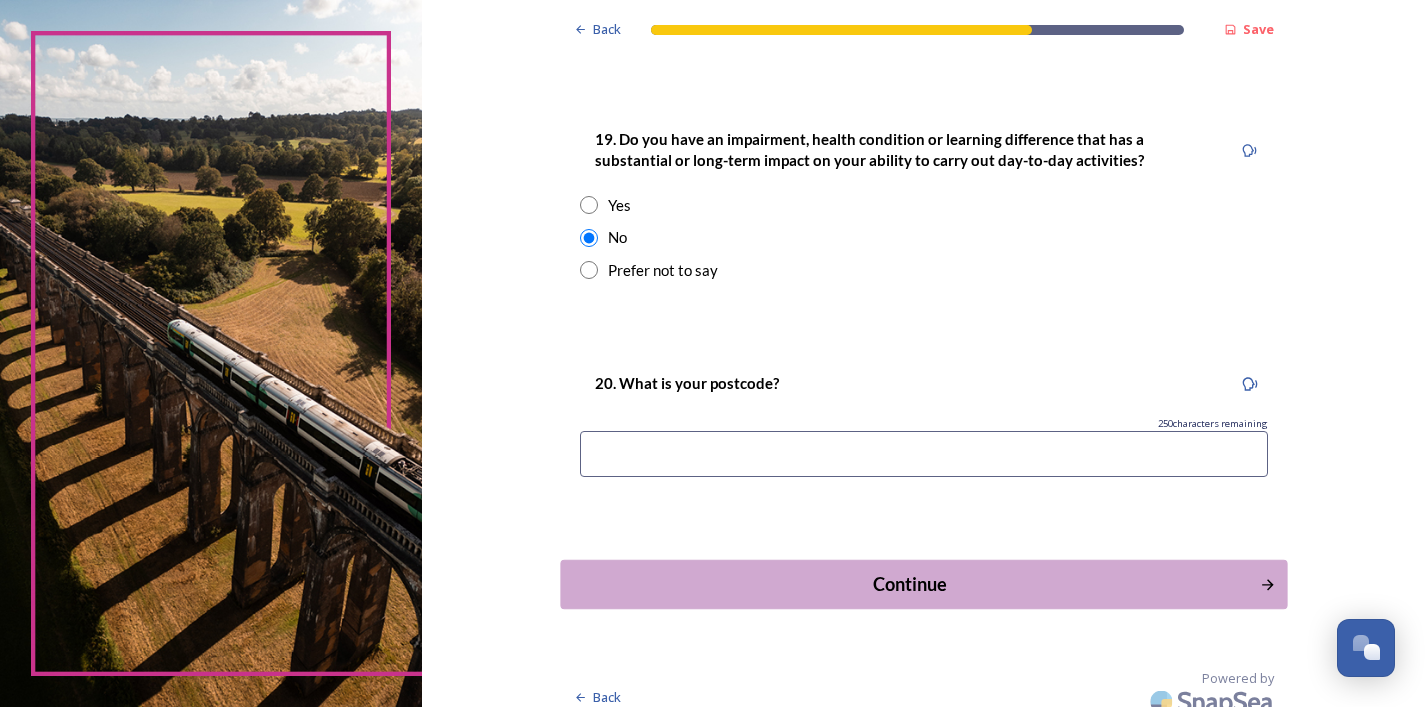 click on "Continue" at bounding box center (909, 584) 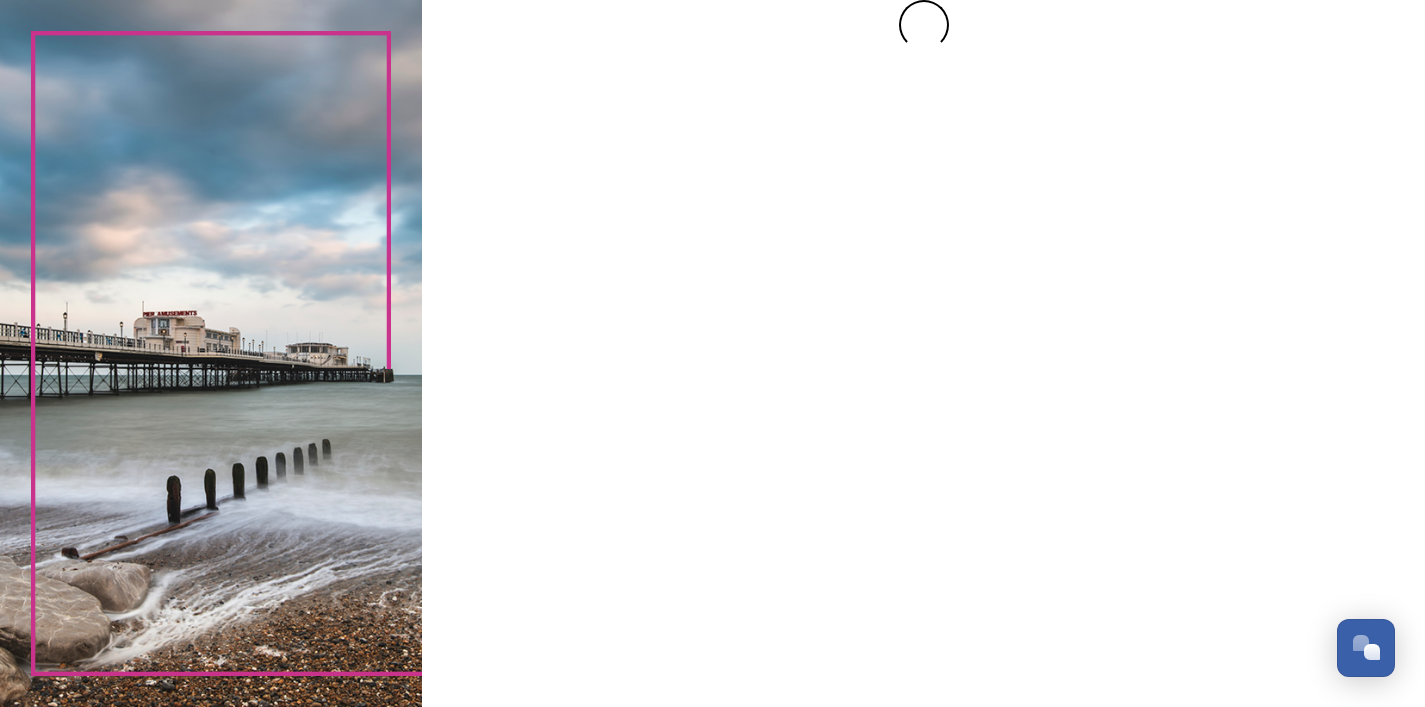 scroll, scrollTop: 0, scrollLeft: 0, axis: both 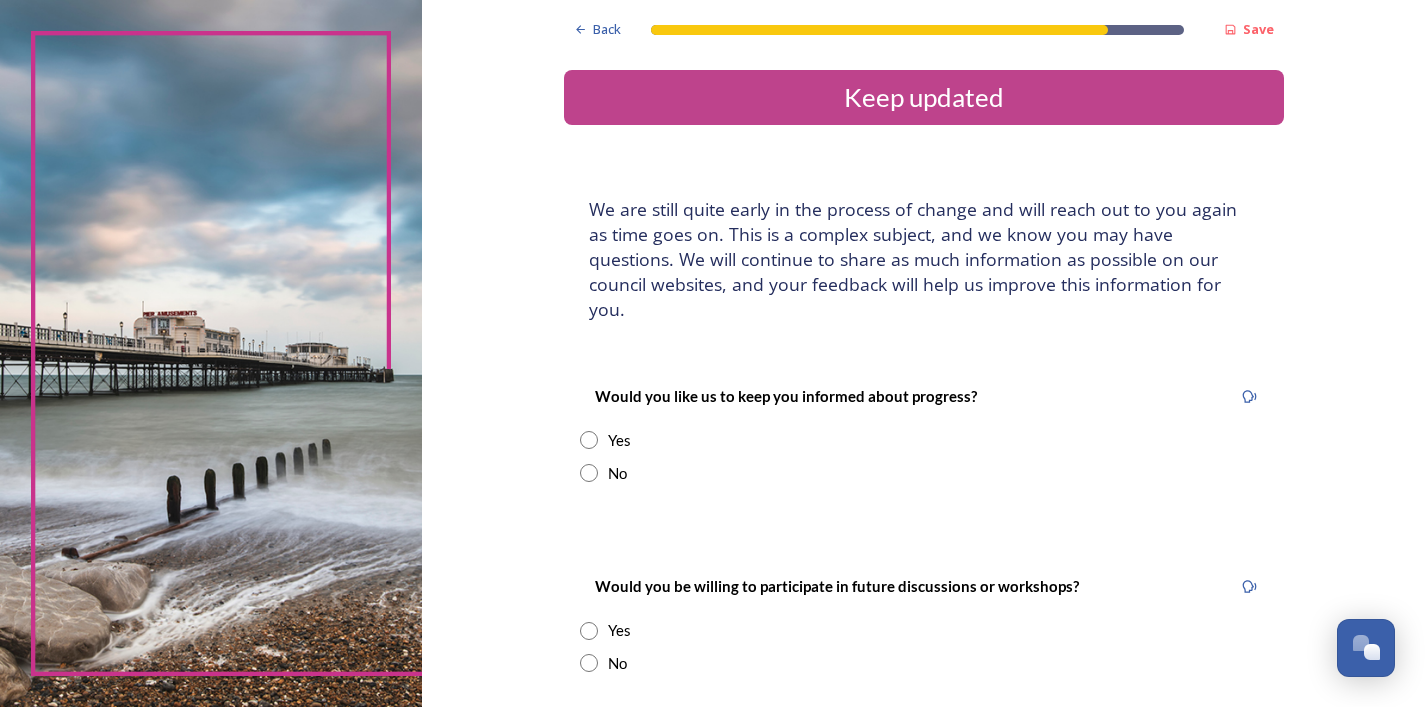 click at bounding box center [589, 473] 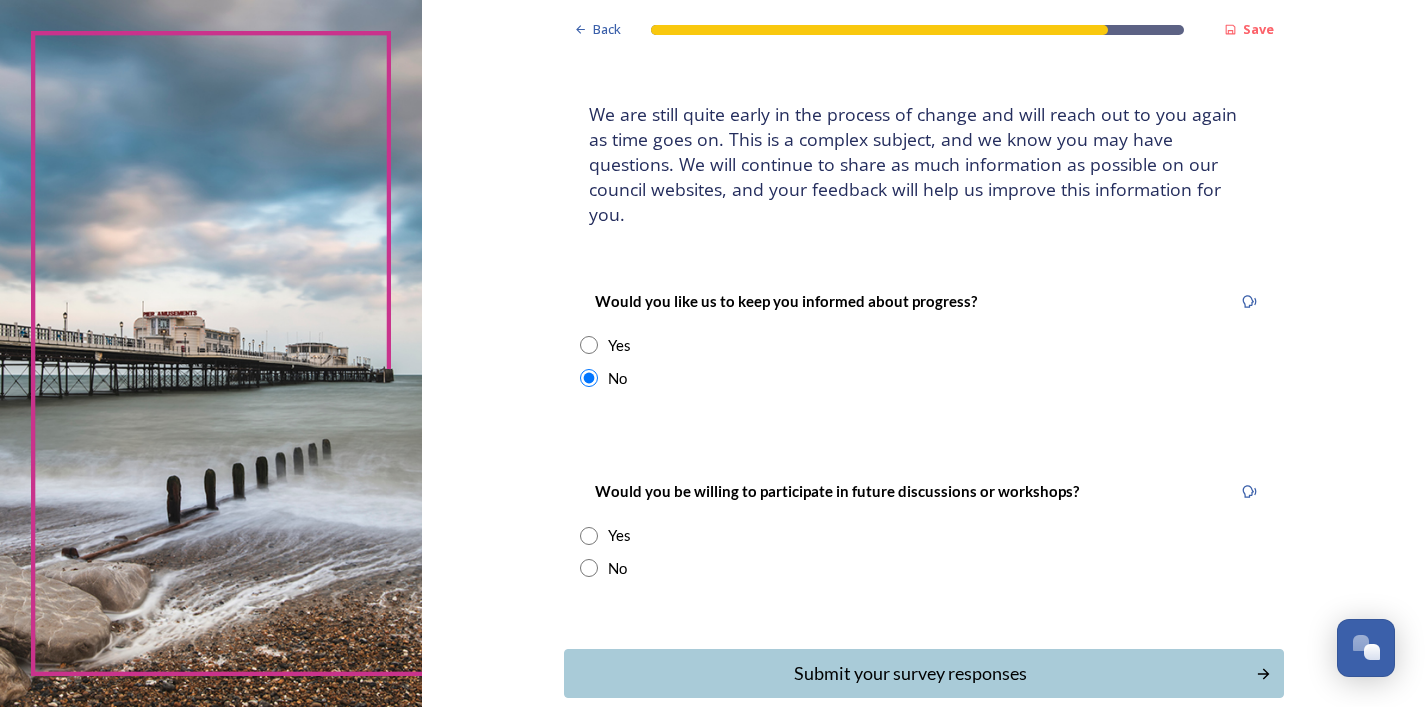 scroll, scrollTop: 120, scrollLeft: 0, axis: vertical 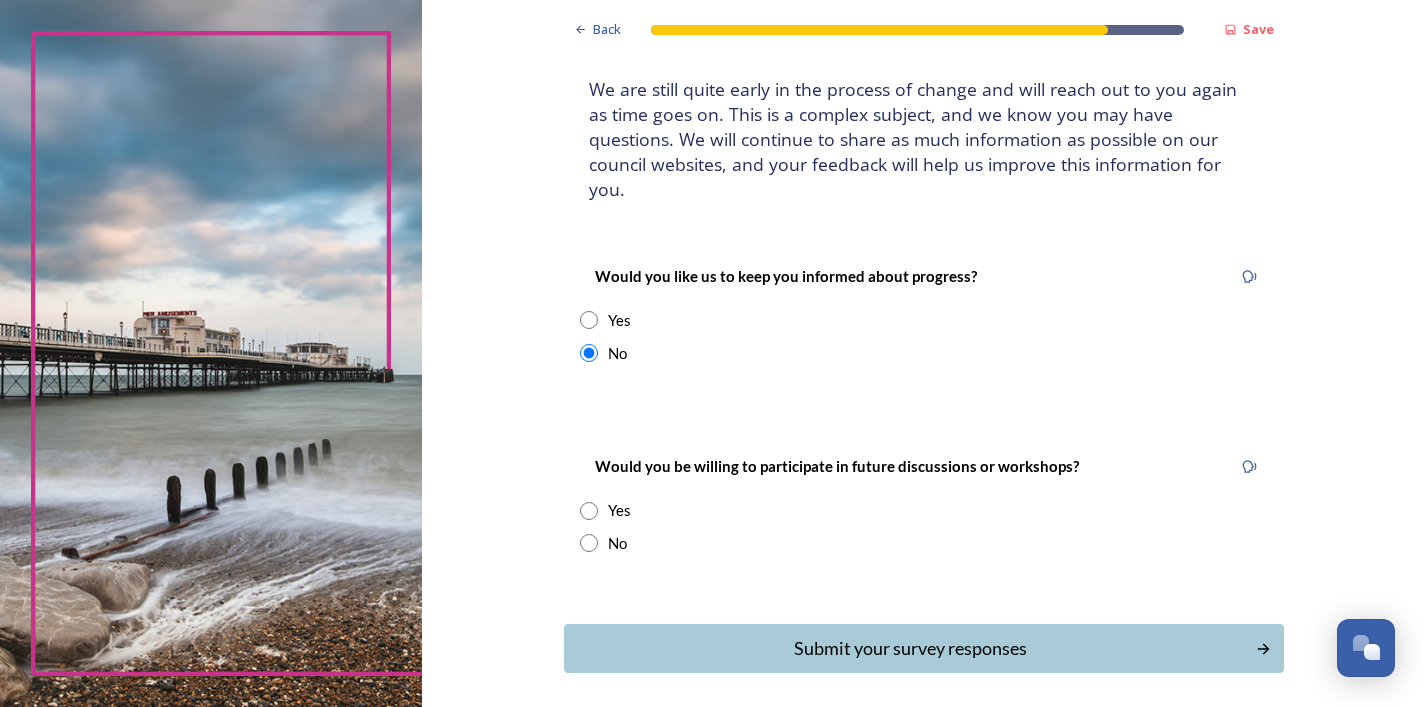 click at bounding box center (589, 543) 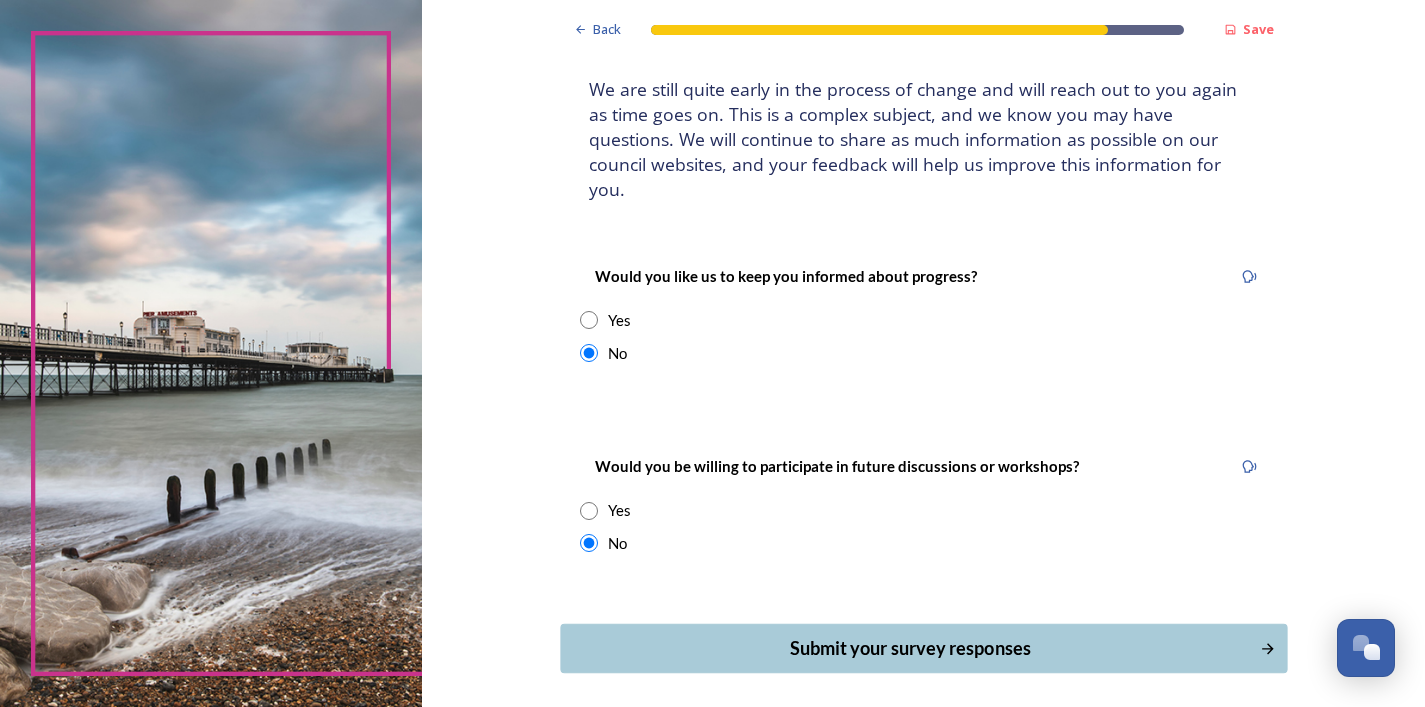 click on "Submit your survey responses" at bounding box center [909, 648] 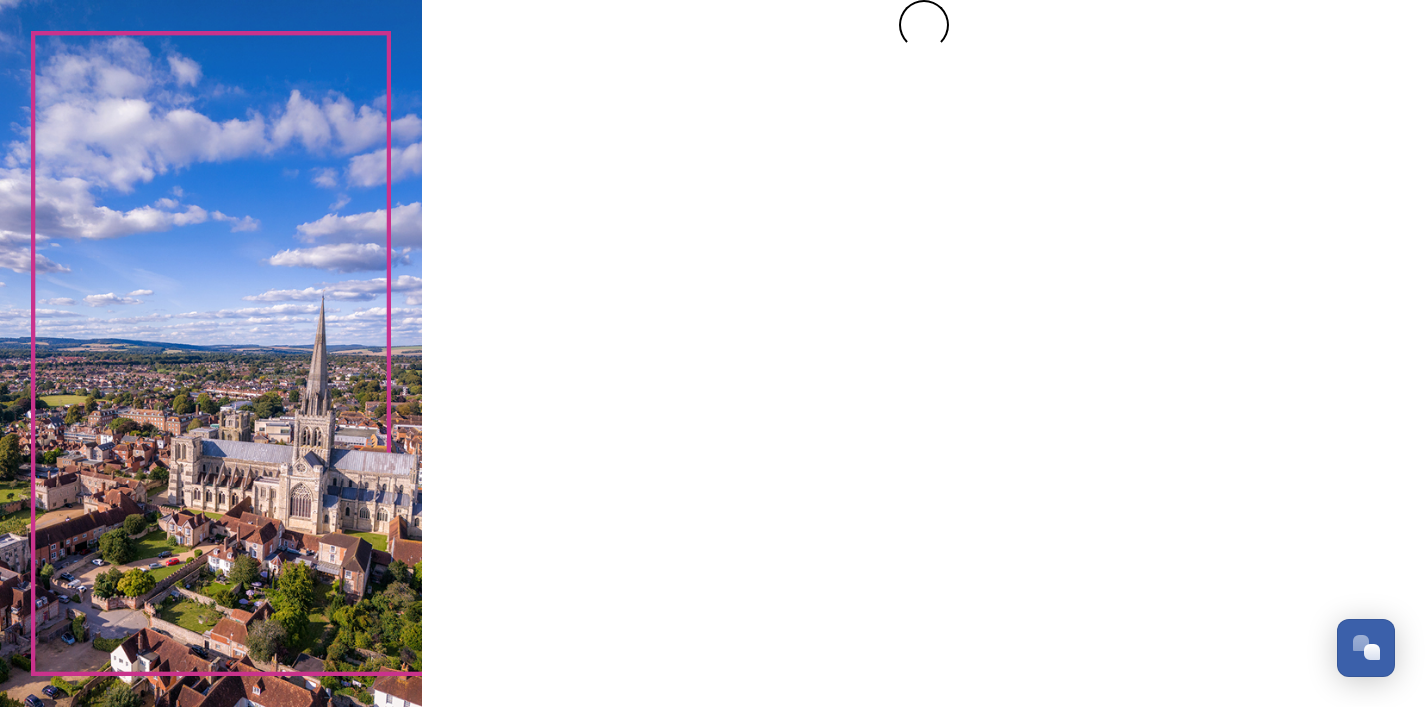 scroll, scrollTop: 0, scrollLeft: 0, axis: both 